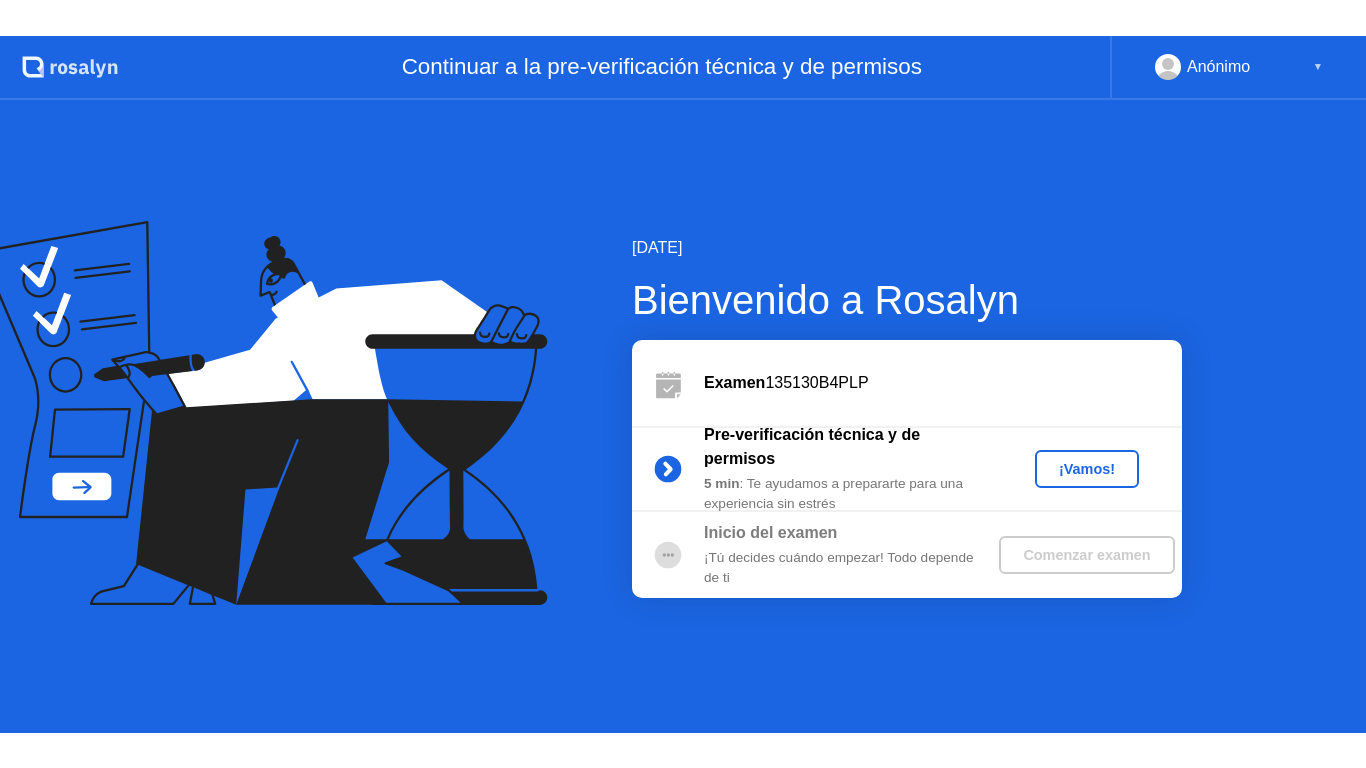 scroll, scrollTop: 0, scrollLeft: 0, axis: both 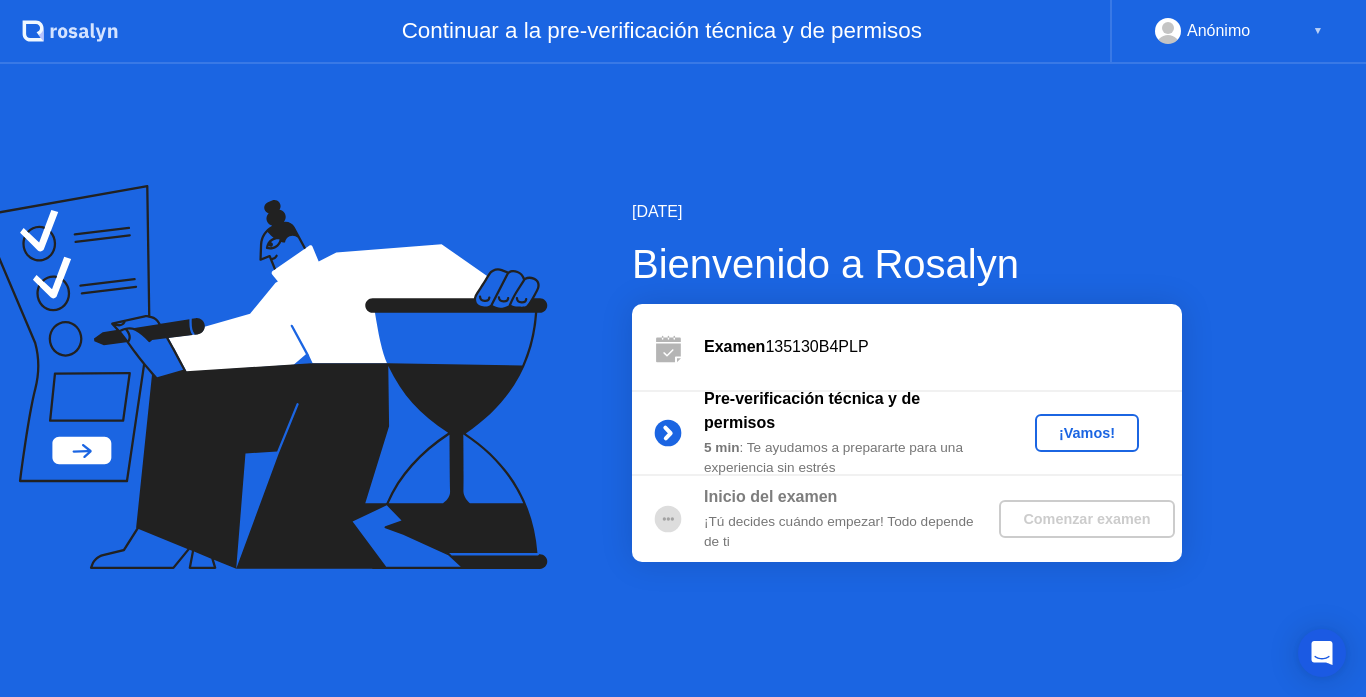 click on "¡Vamos!" 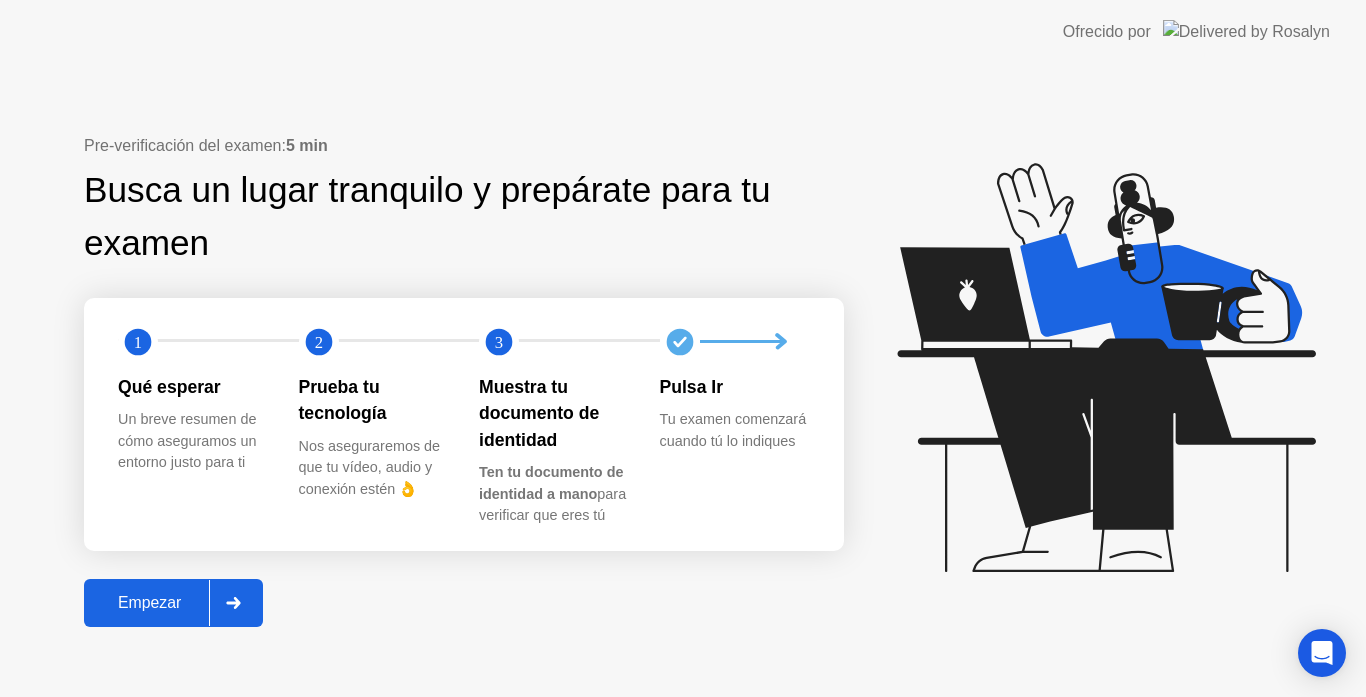 click on "Empezar" 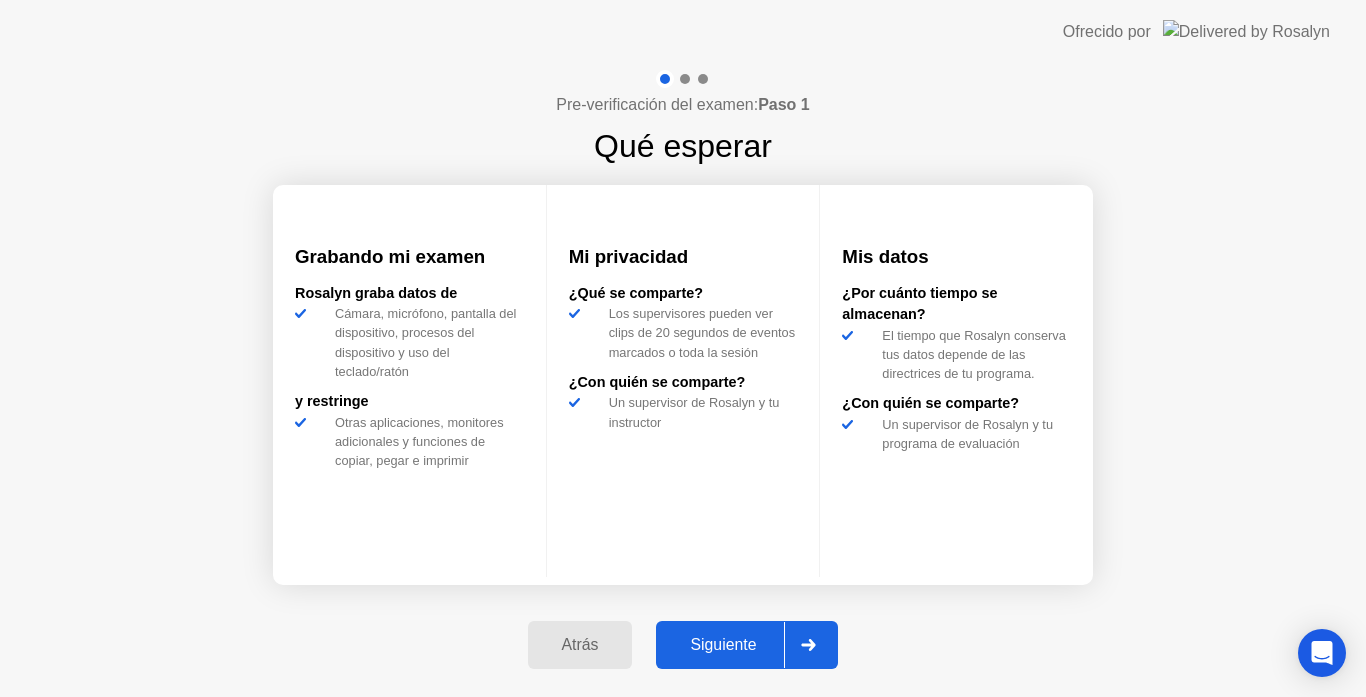 click on "Siguiente" 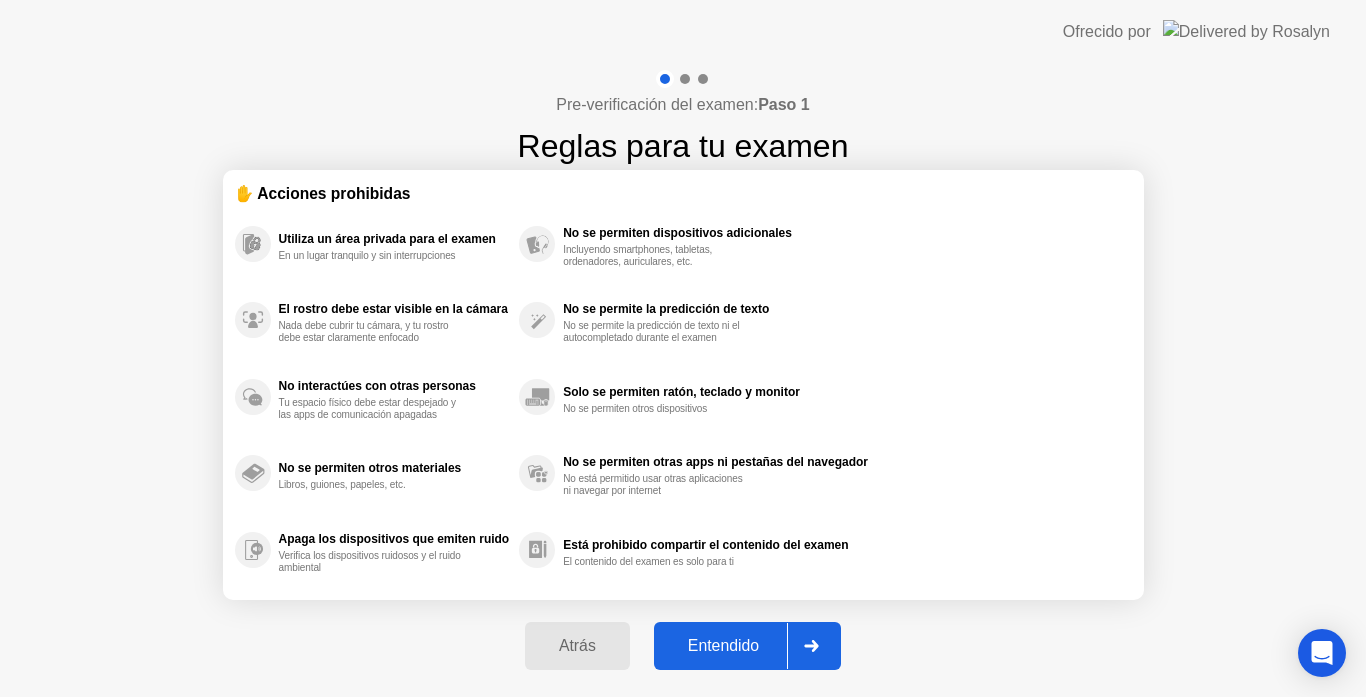 click on "Entendido" 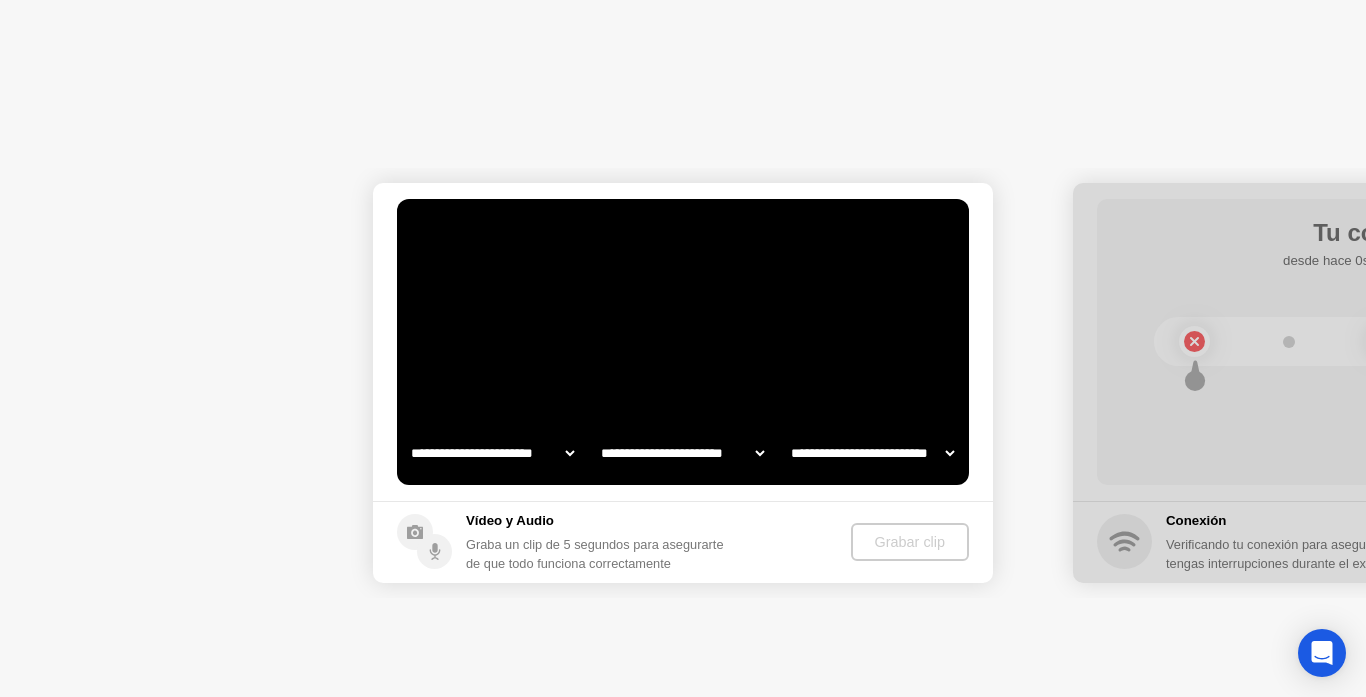 select on "**********" 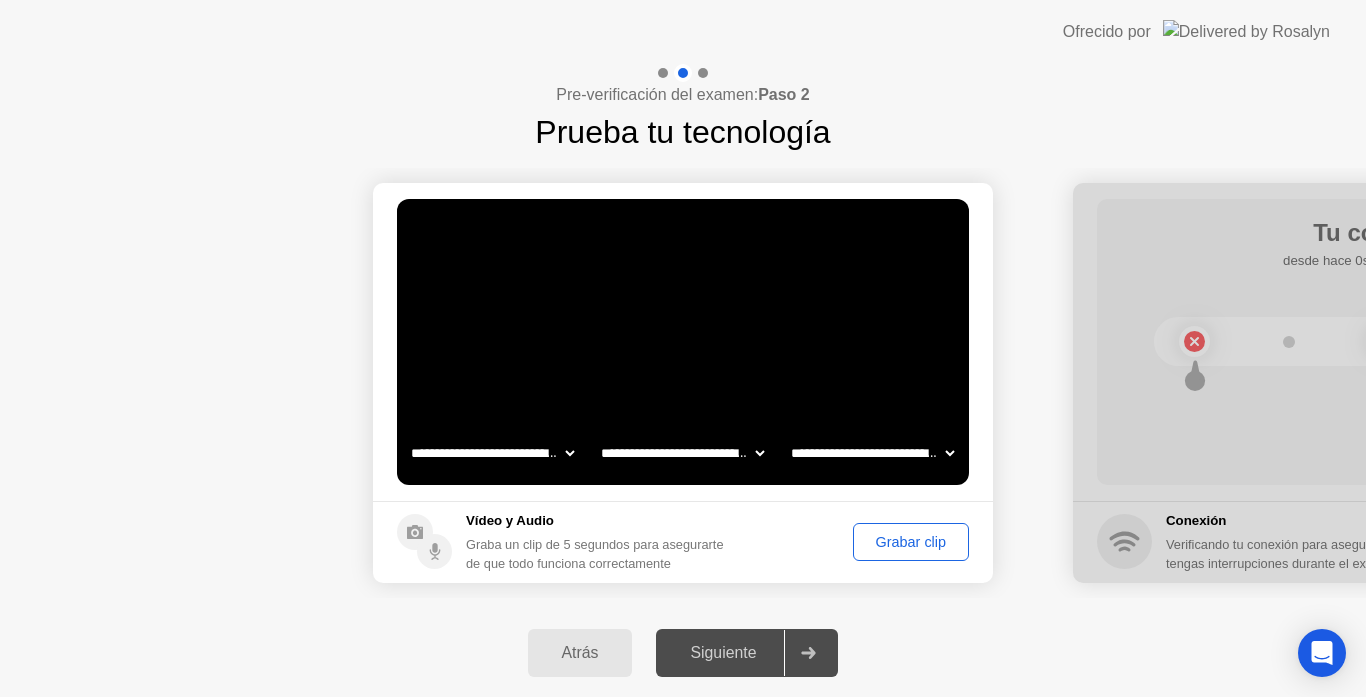 click on "Grabar clip" 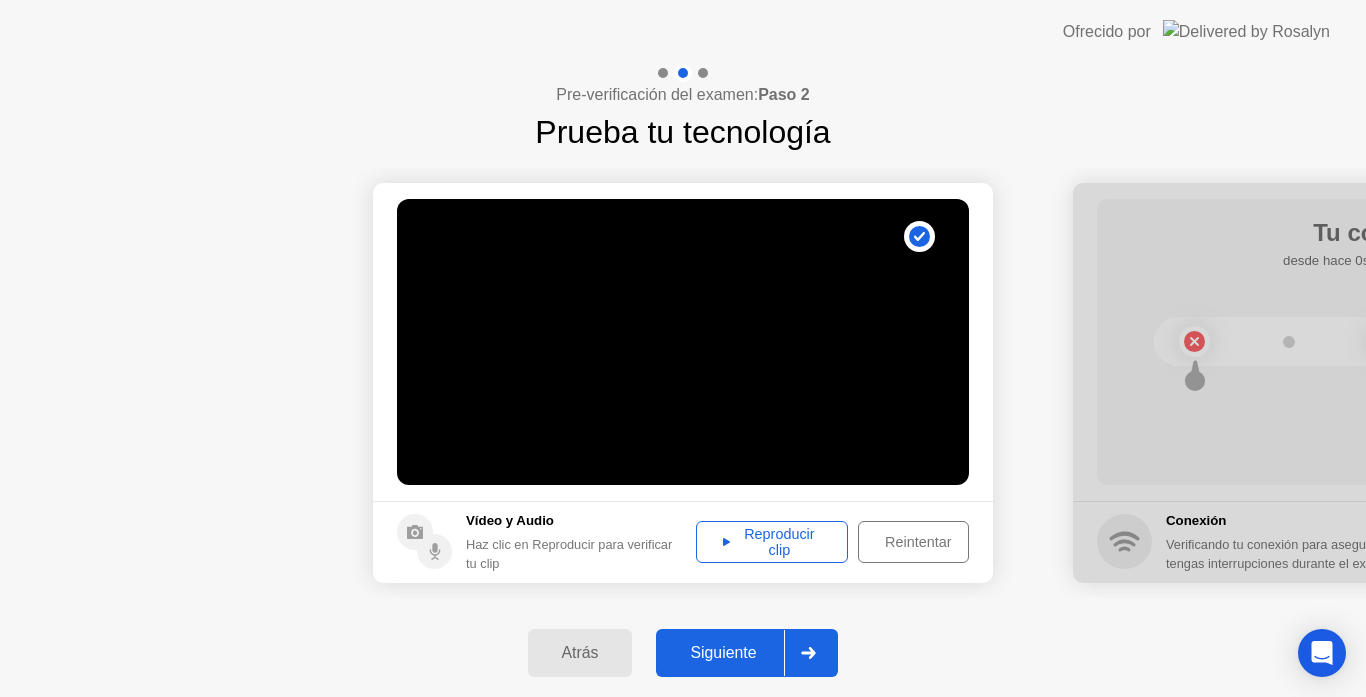 click on "Reproducir clip" 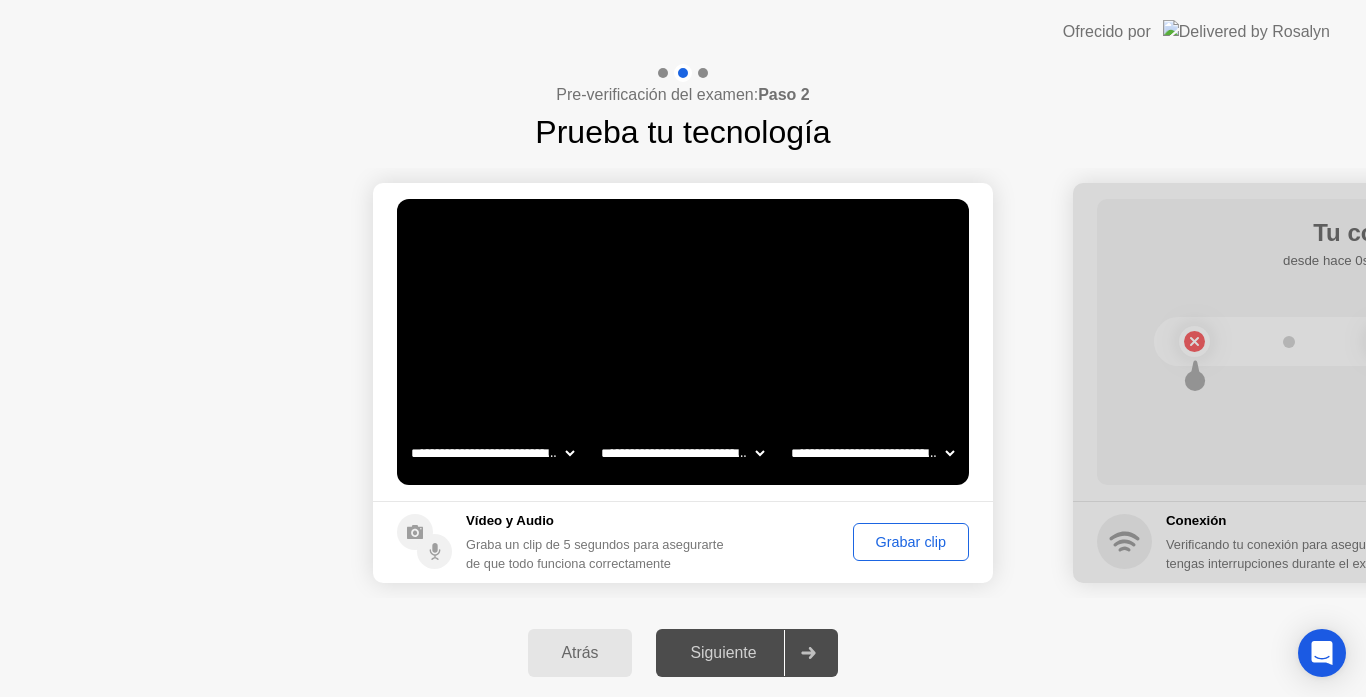 click on "Grabar clip" 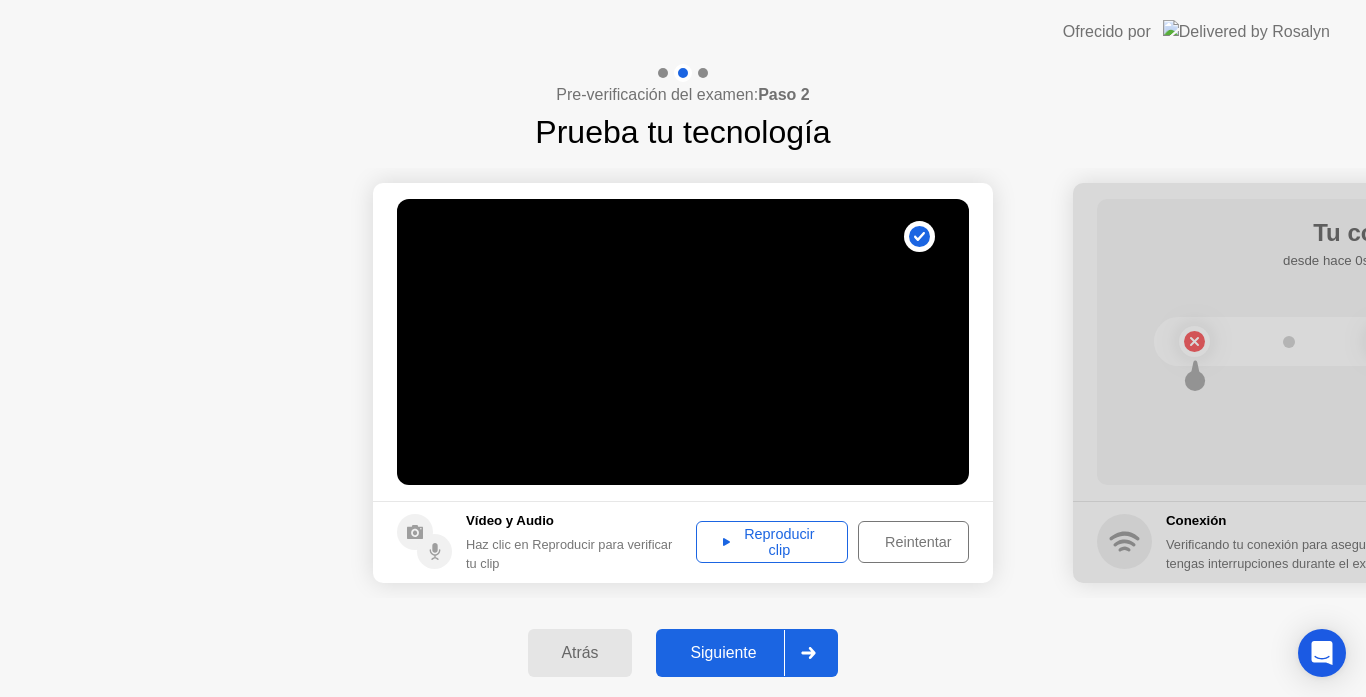 click on "Reproducir clip" 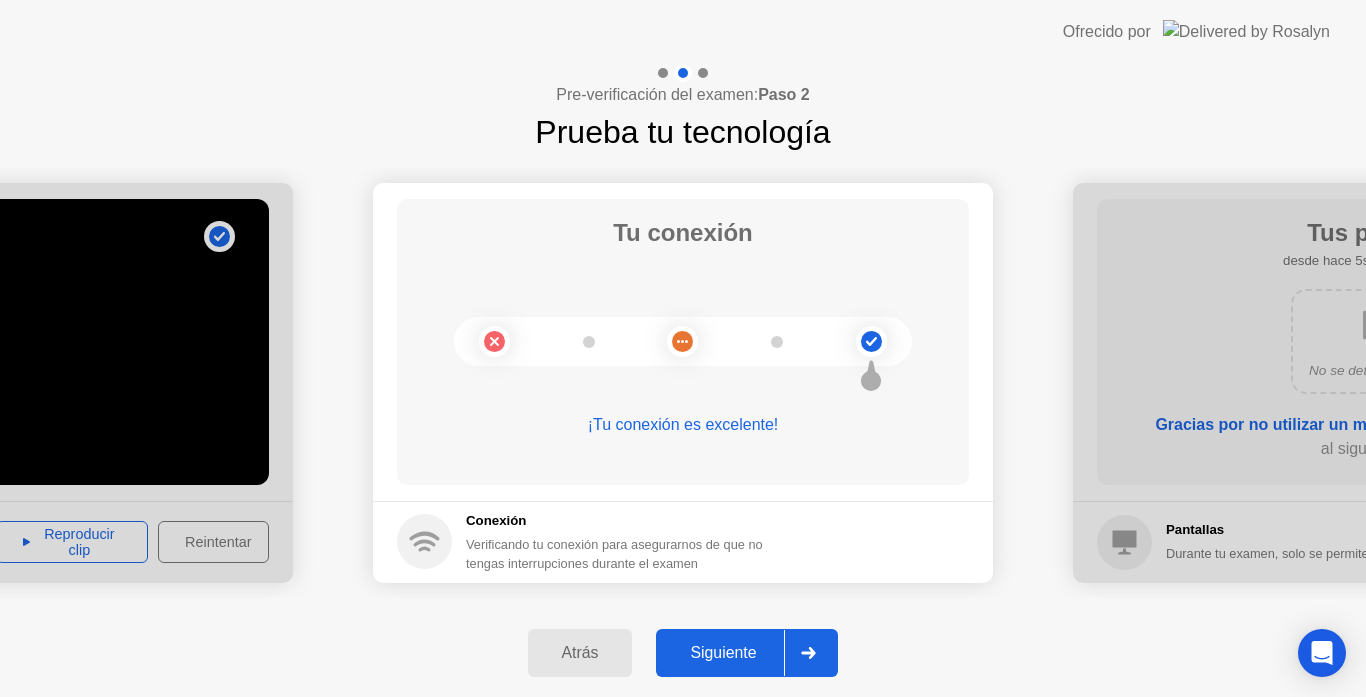 click on "Siguiente" 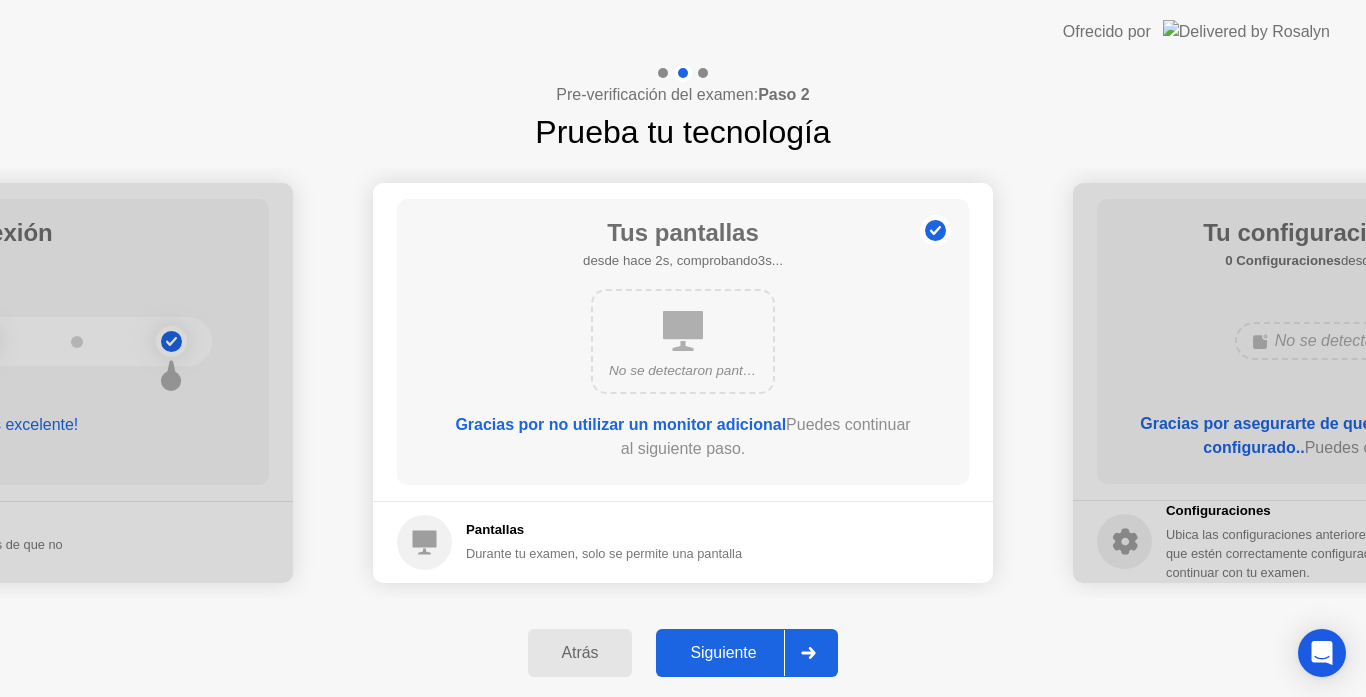click on "Siguiente" 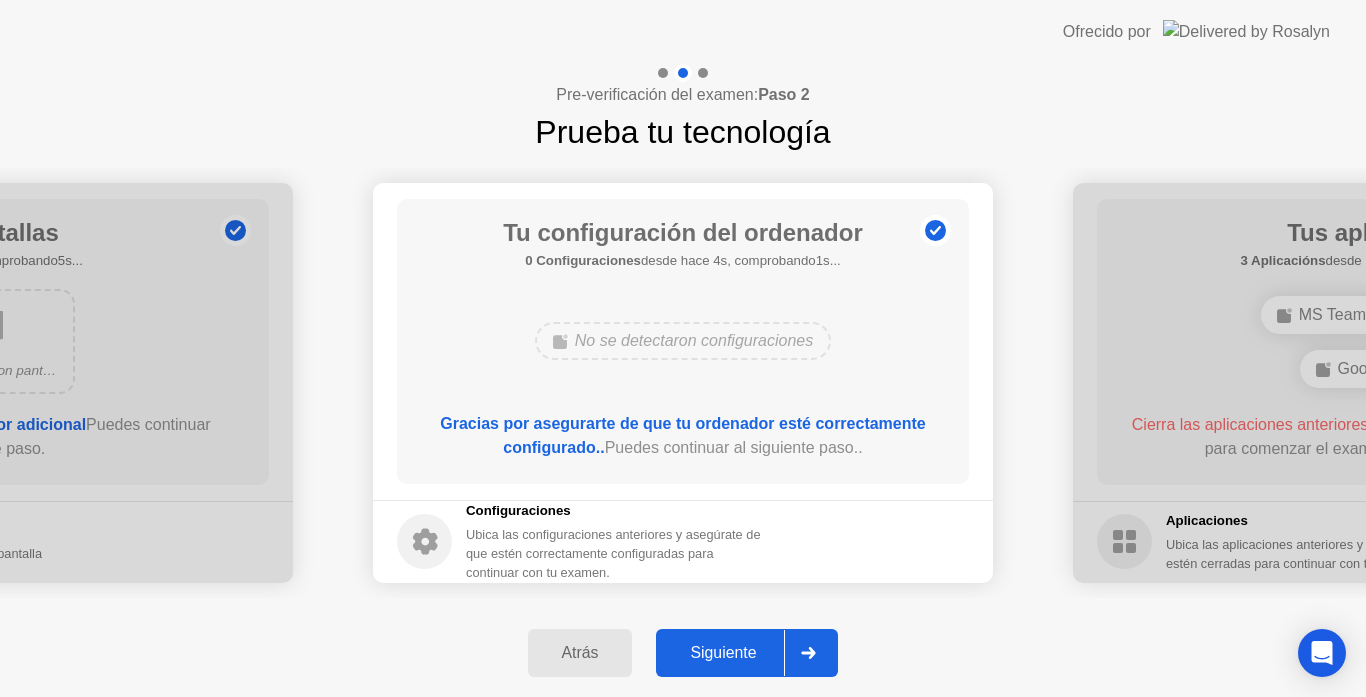 click on "Siguiente" 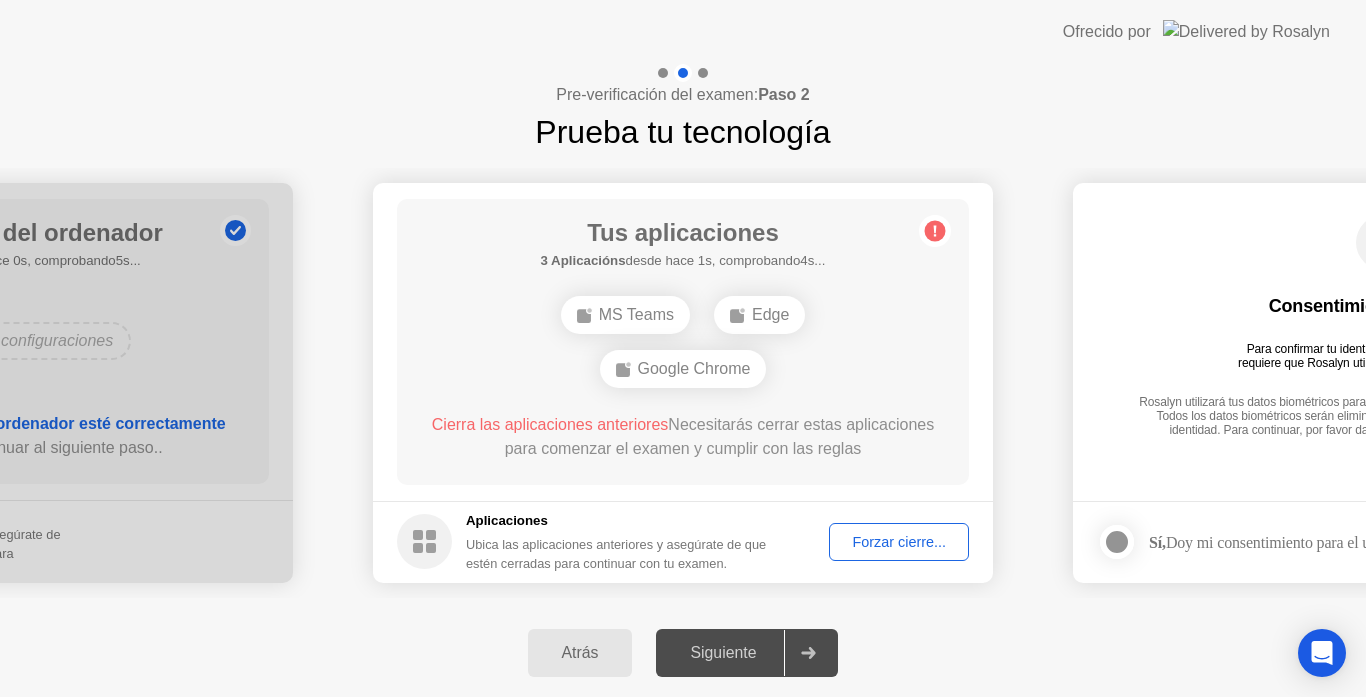 click on "Forzar cierre..." 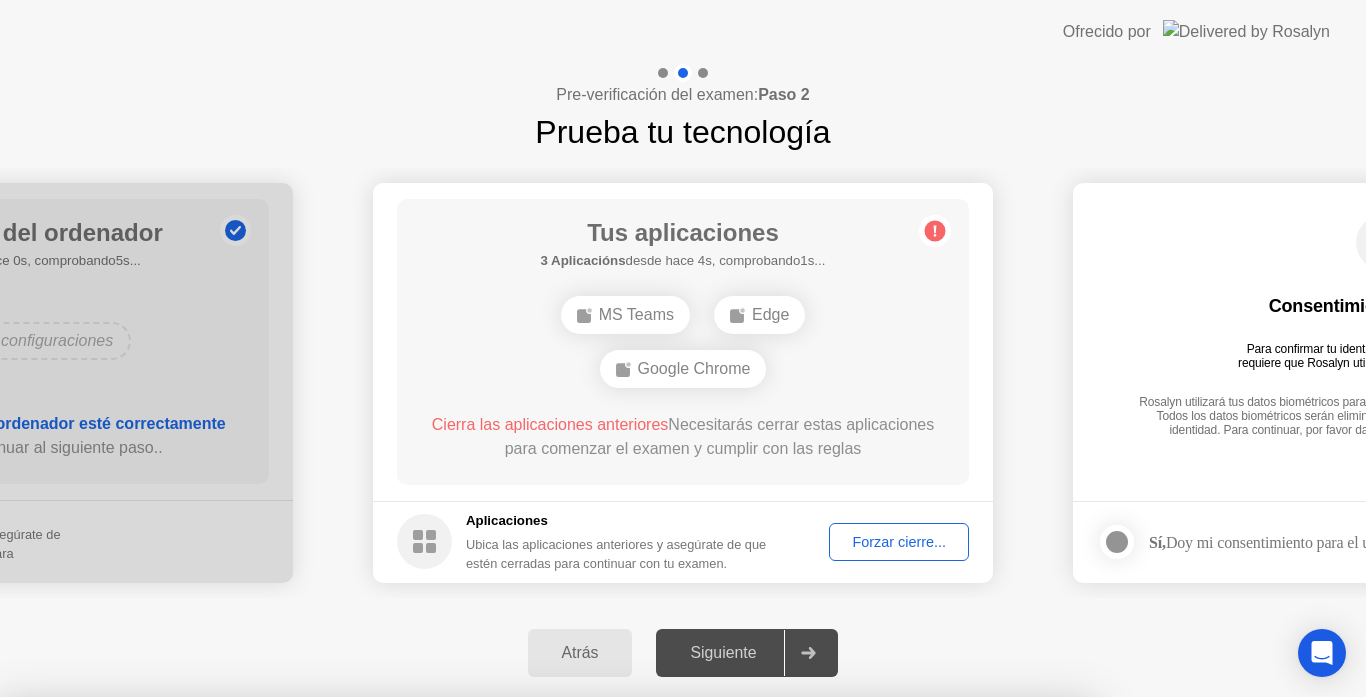 click on "Confirmar" at bounding box center (620, 973) 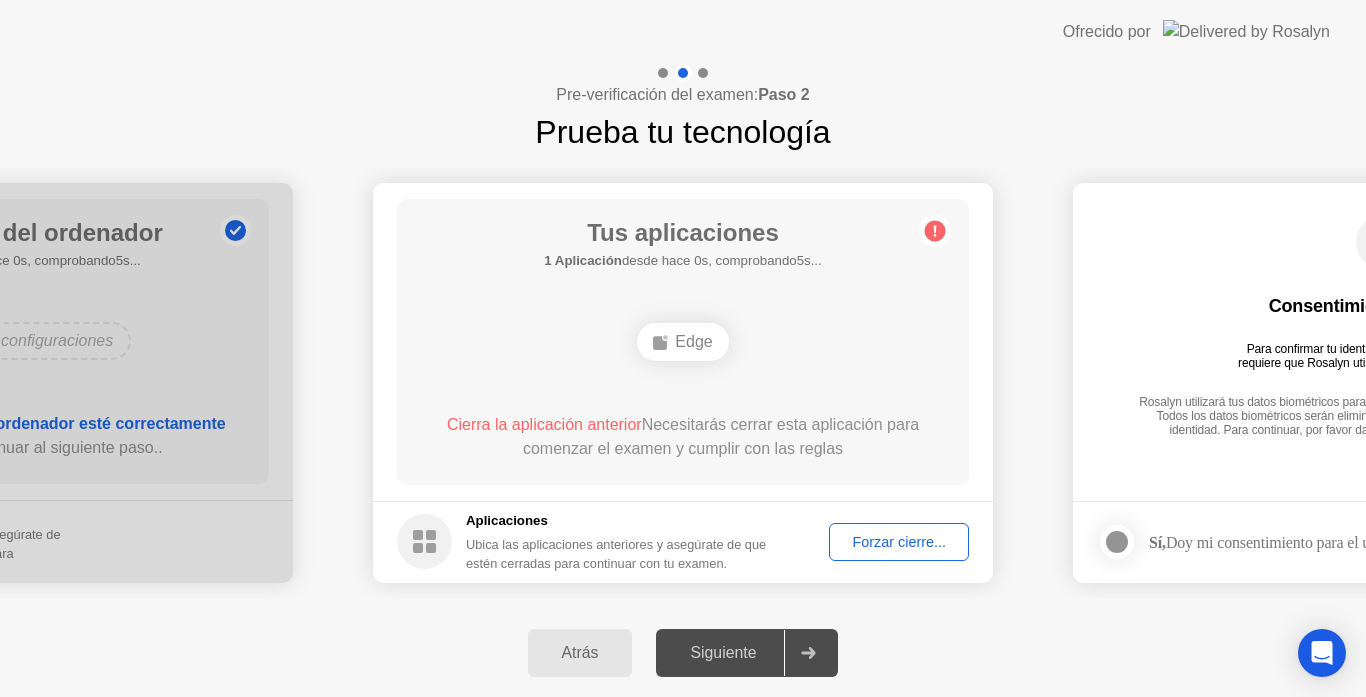 click on "Forzar cierre..." 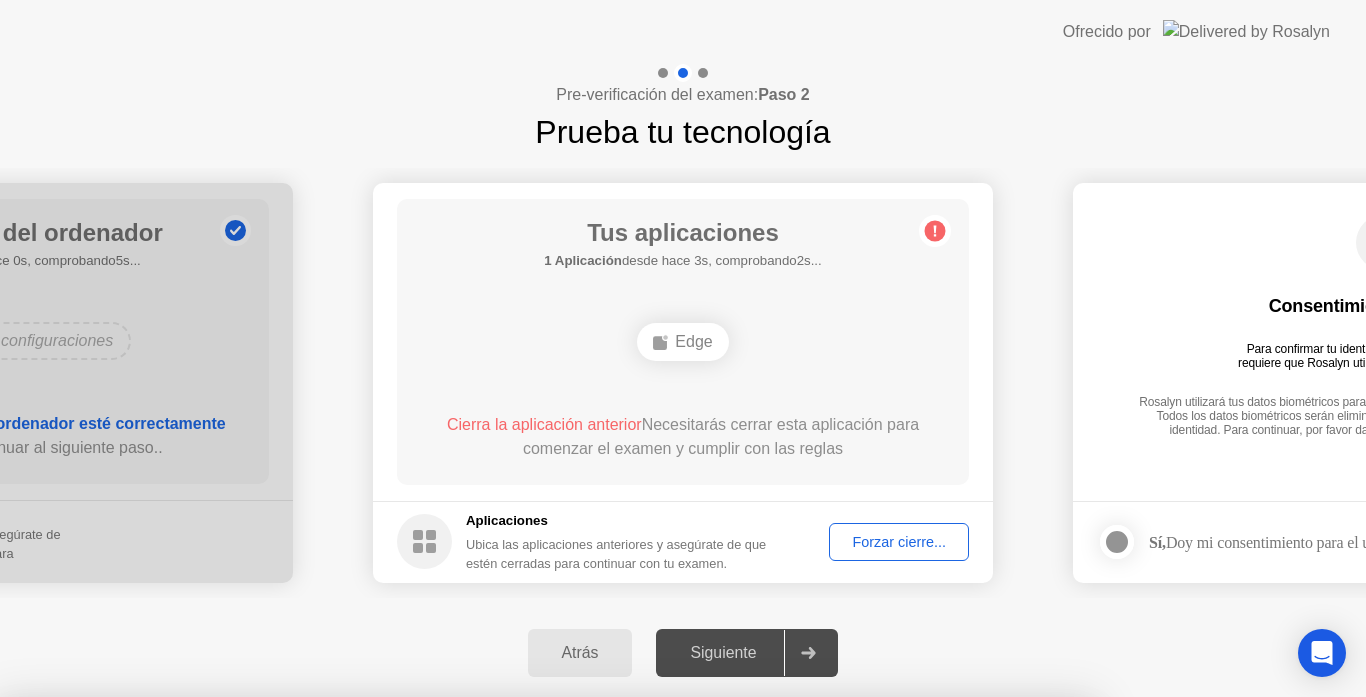 click on "Confirmar" at bounding box center [620, 973] 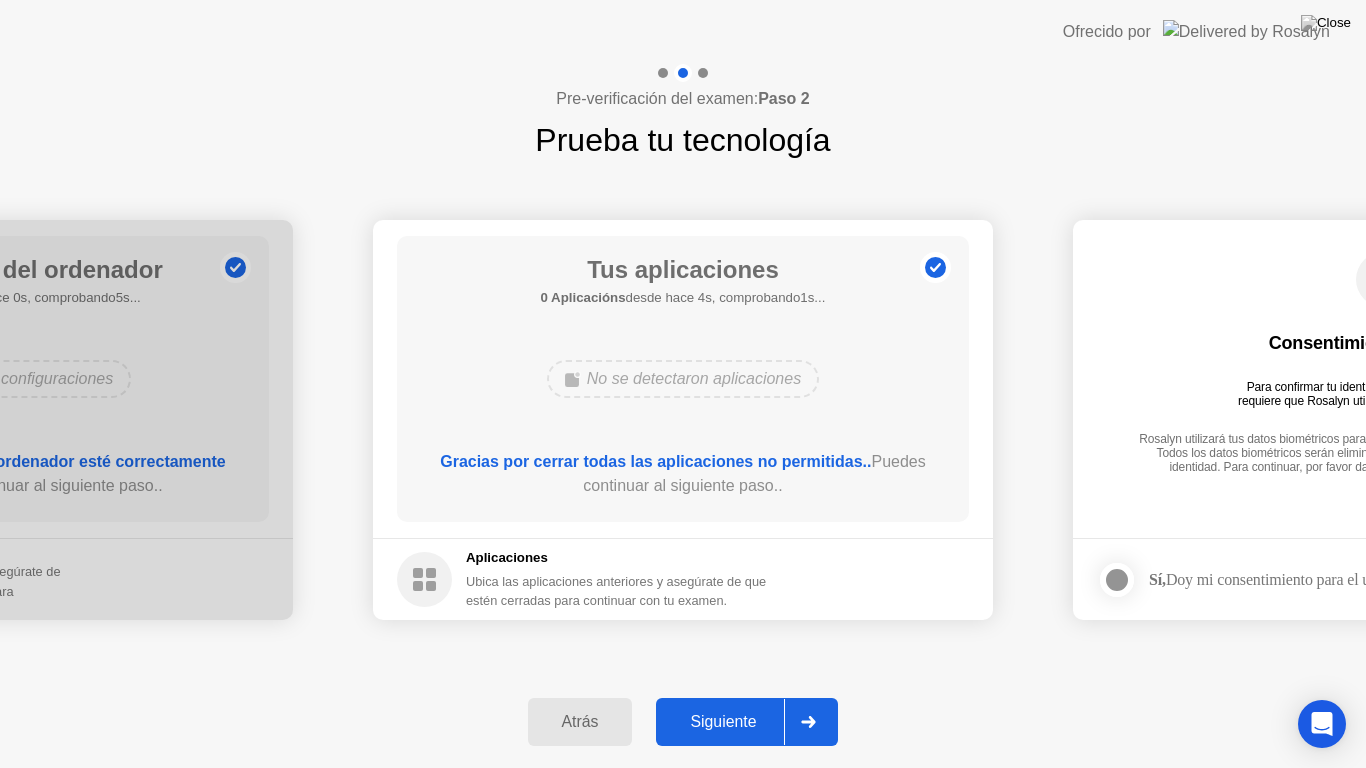 click on "Siguiente" 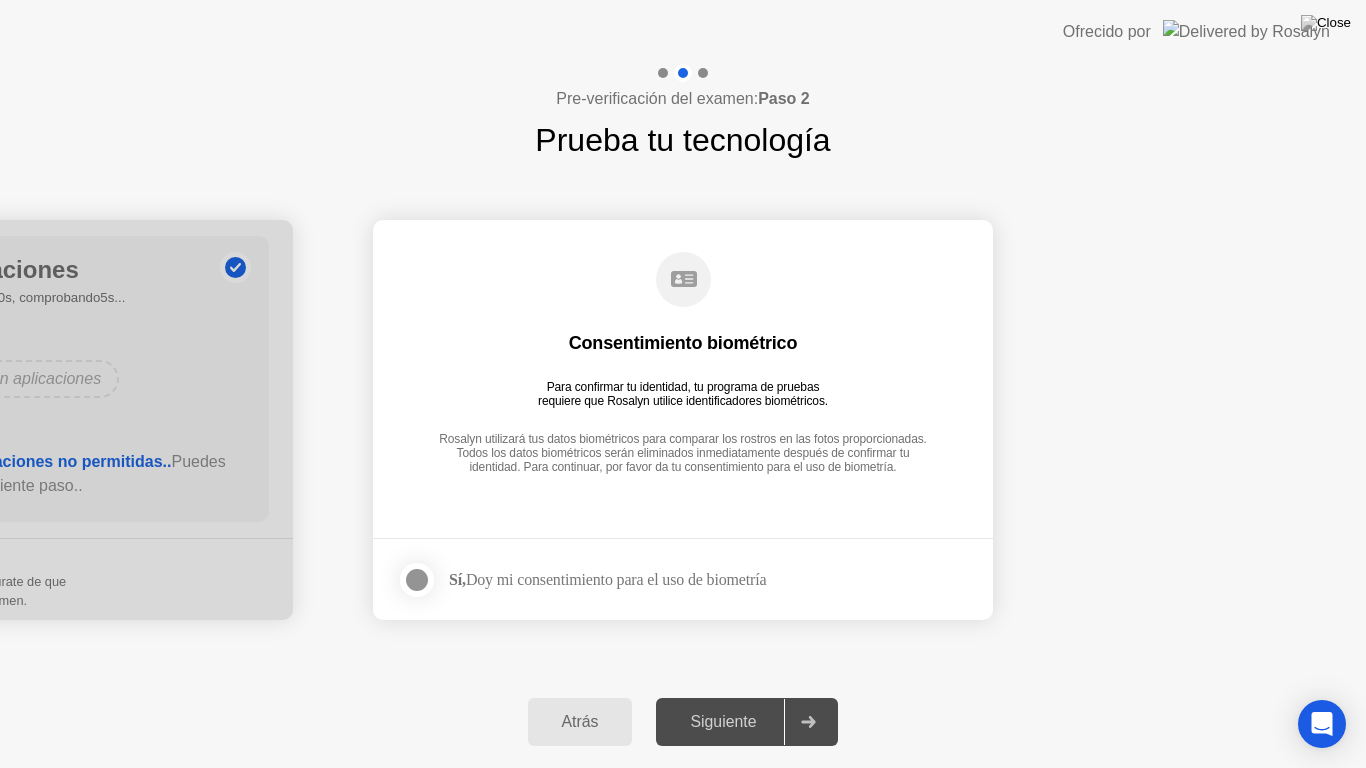 click 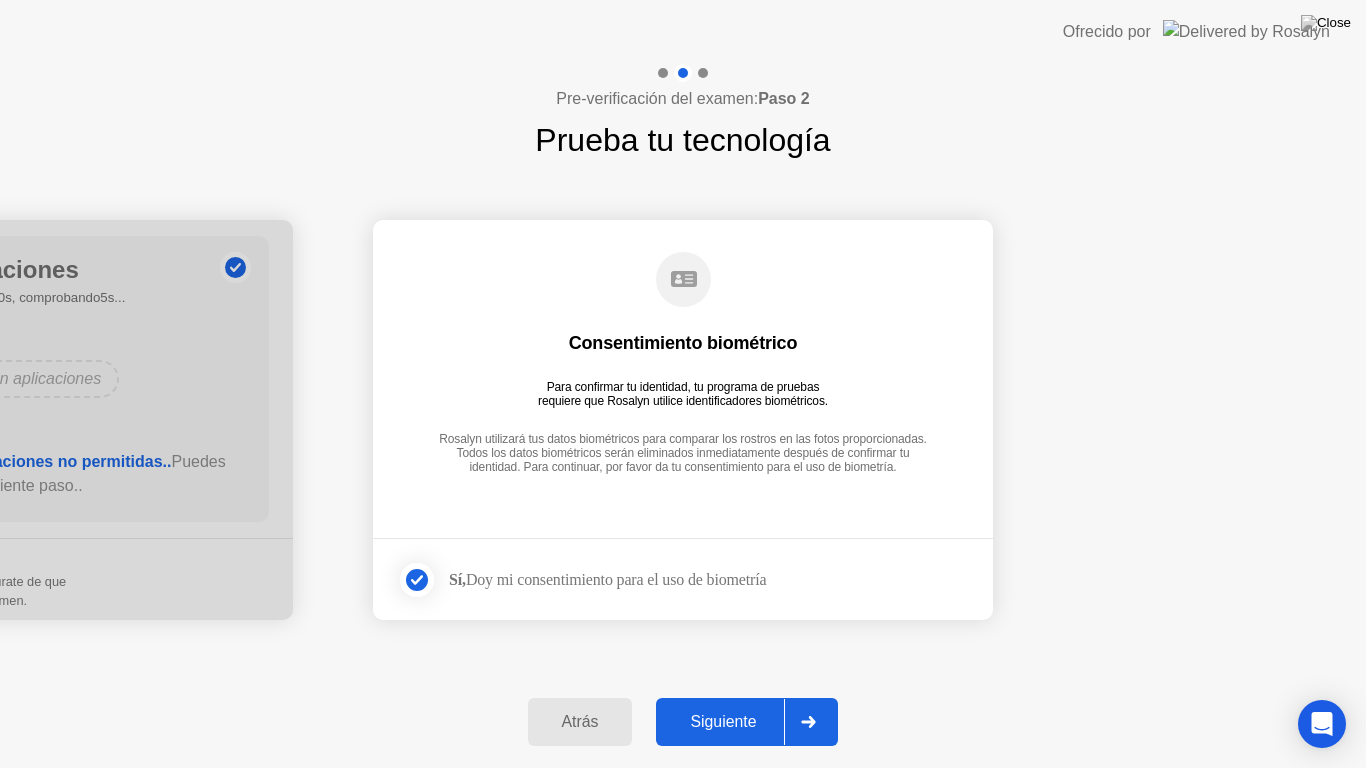 click on "Siguiente" 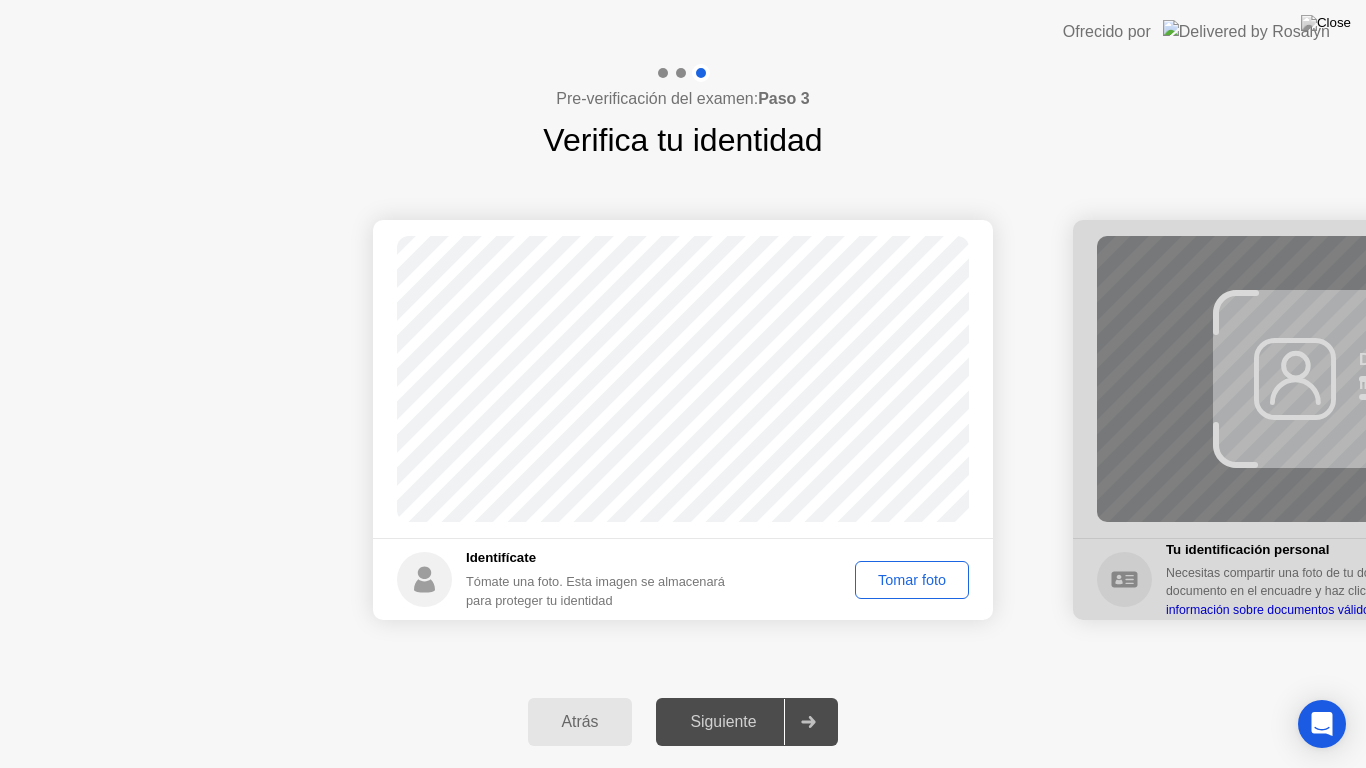 click on "Tomar foto" 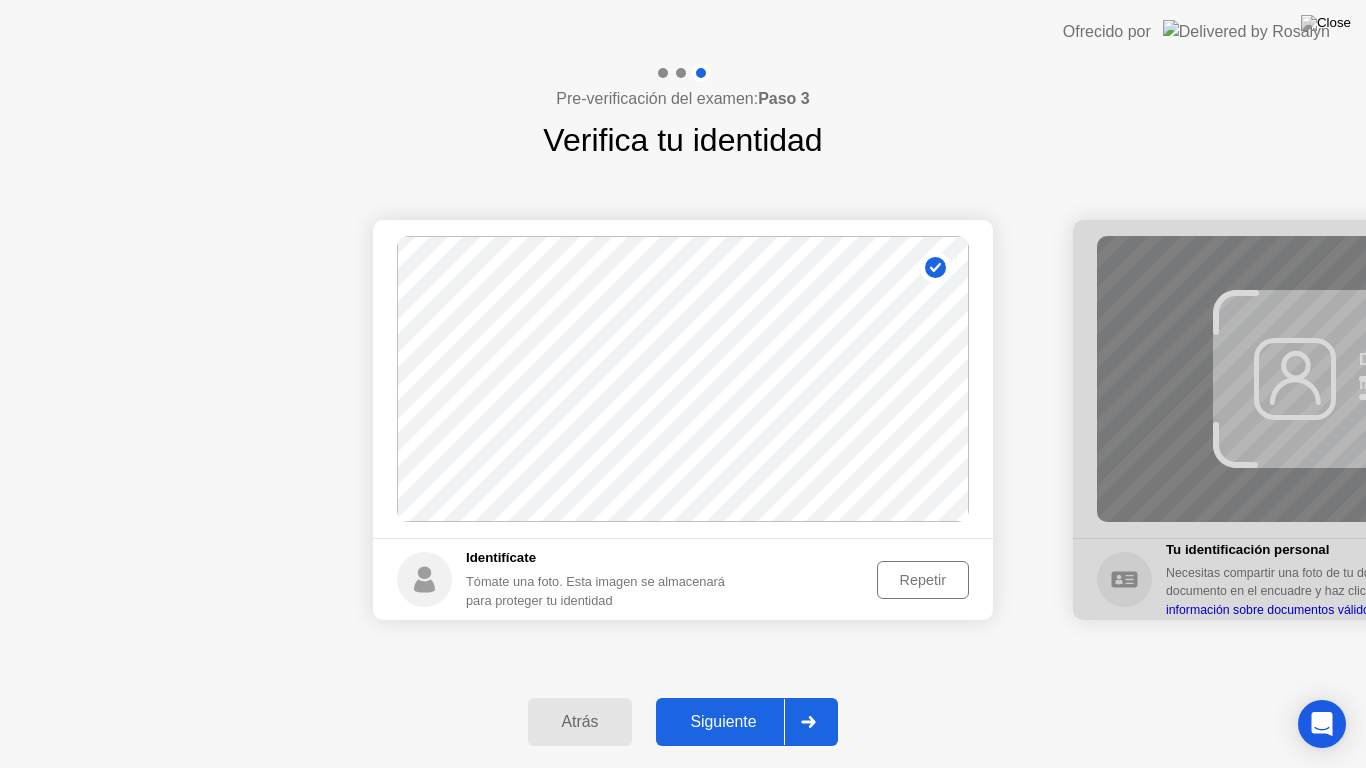 click on "Siguiente" 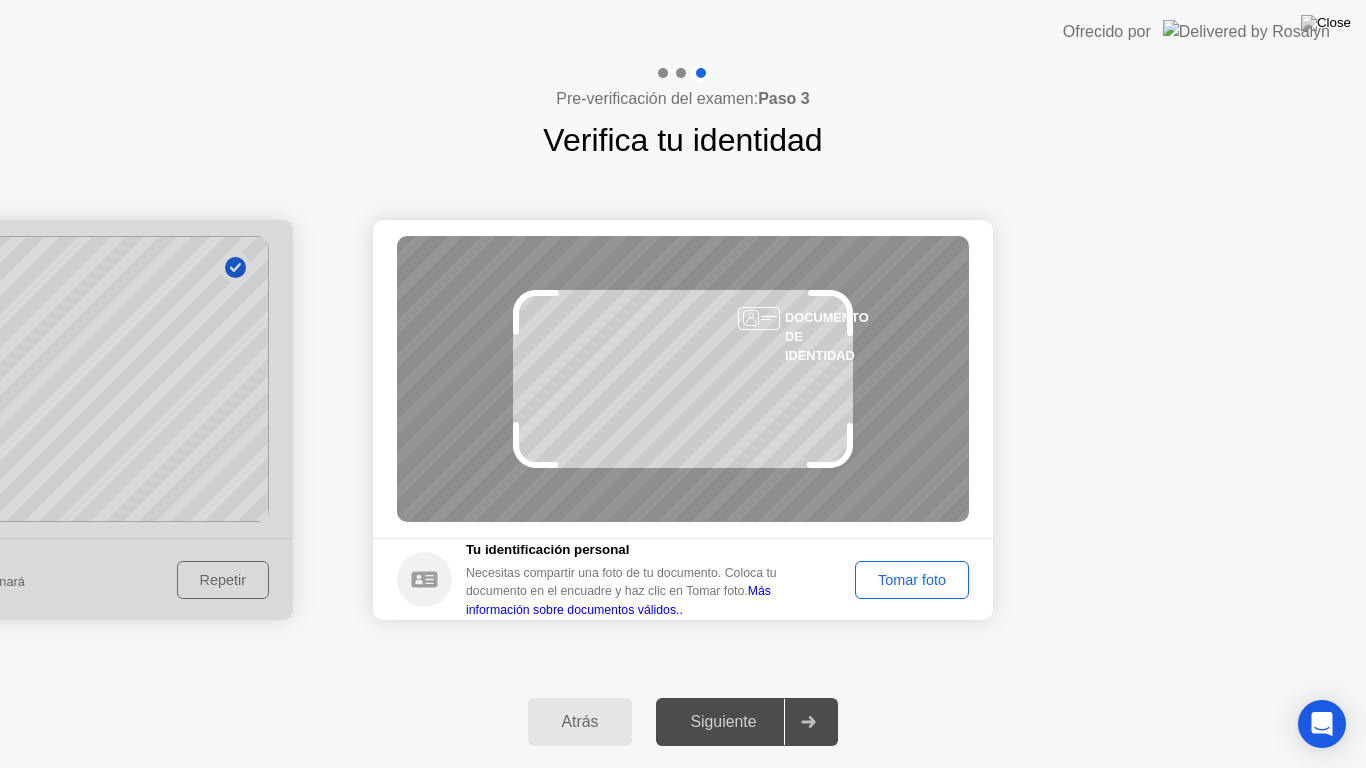 click on "Tomar foto" 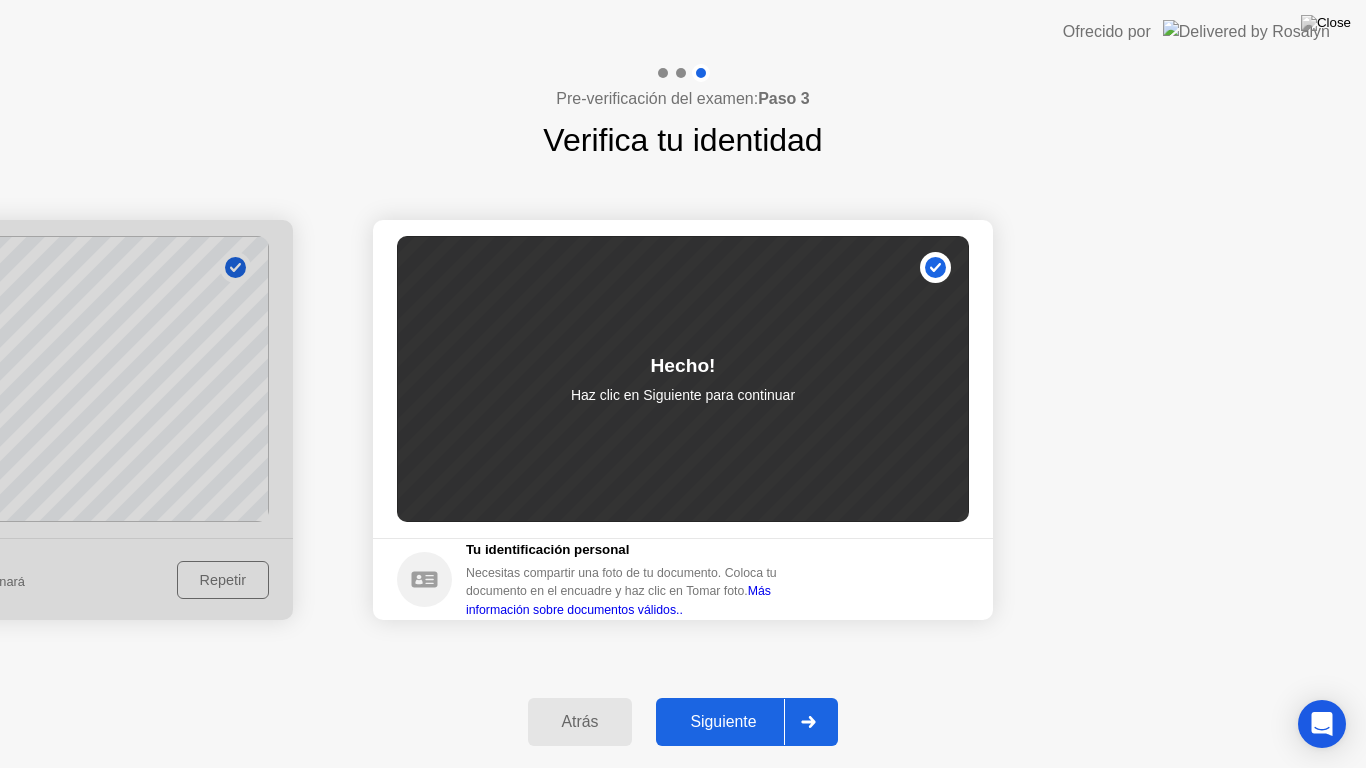 click on "Siguiente" 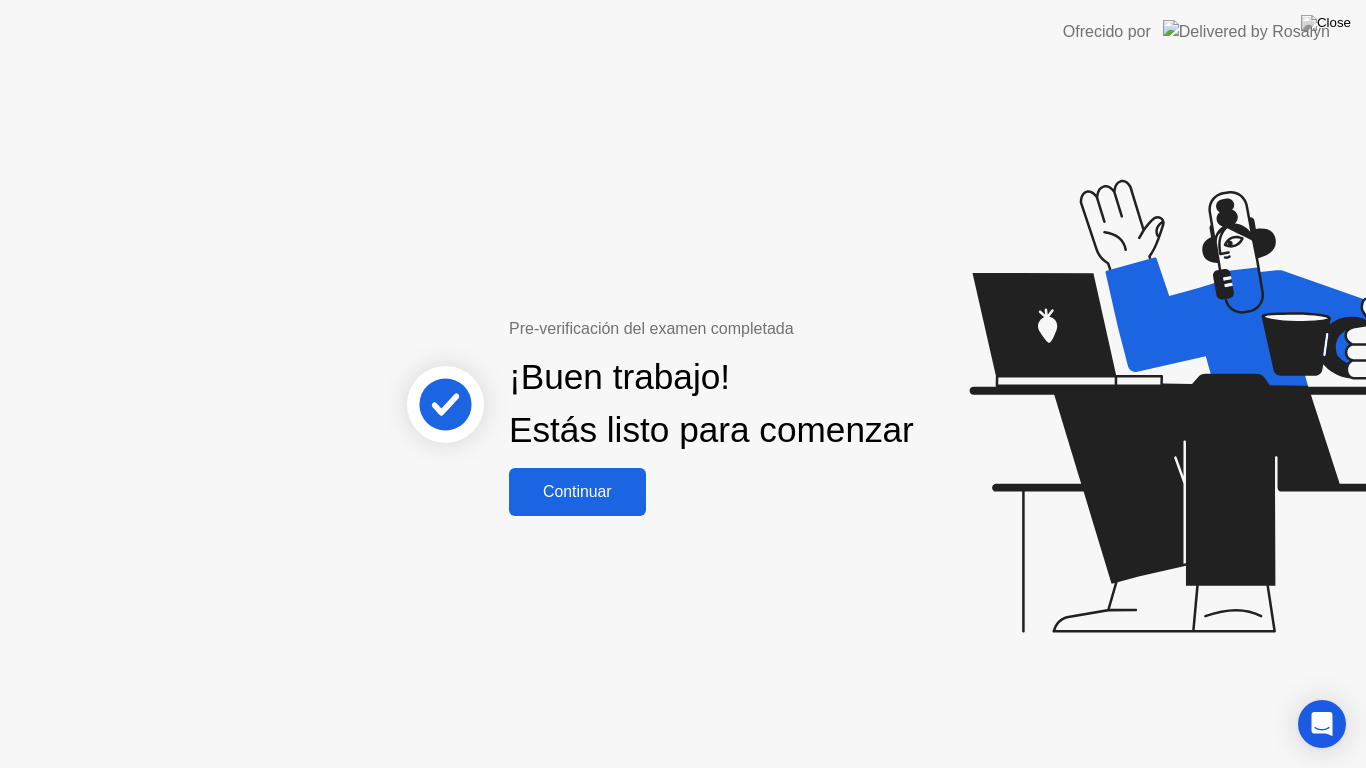 click on "Continuar" 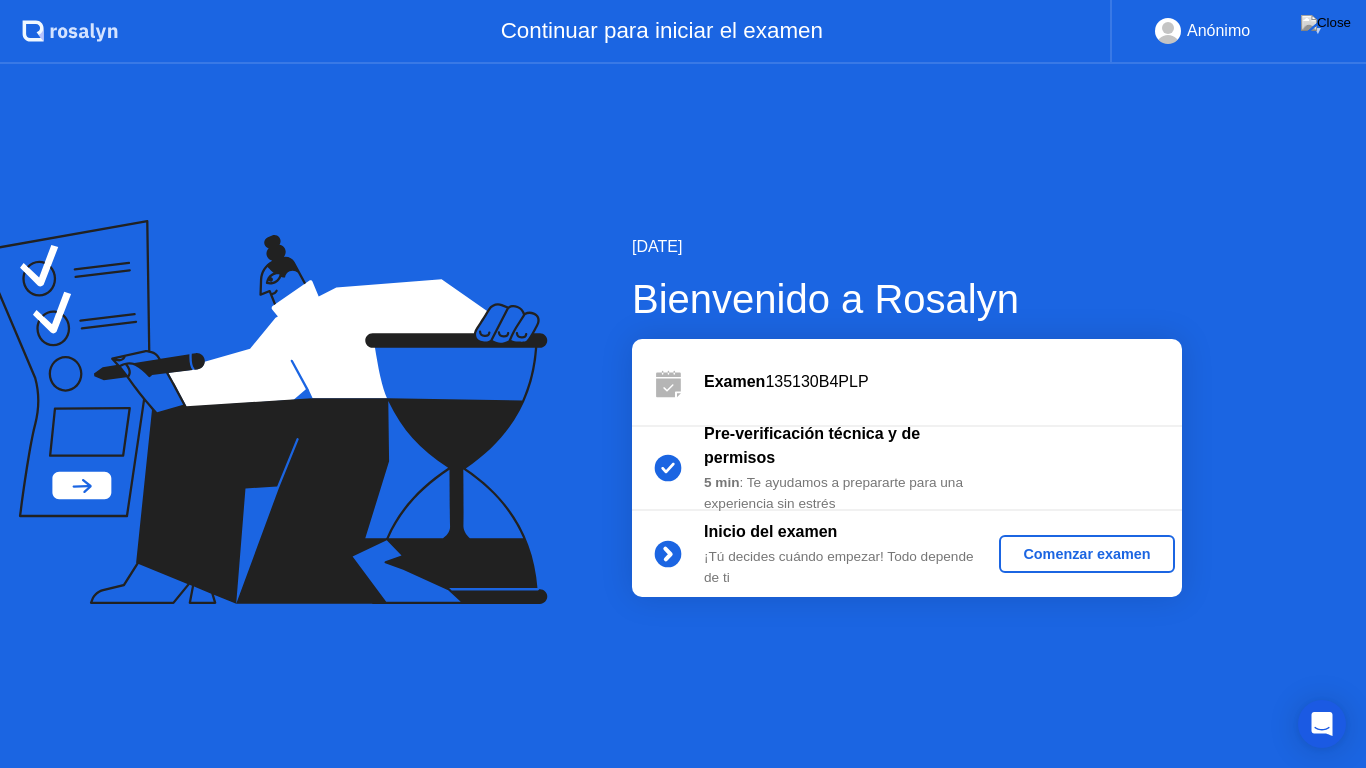 click on "Comenzar examen" 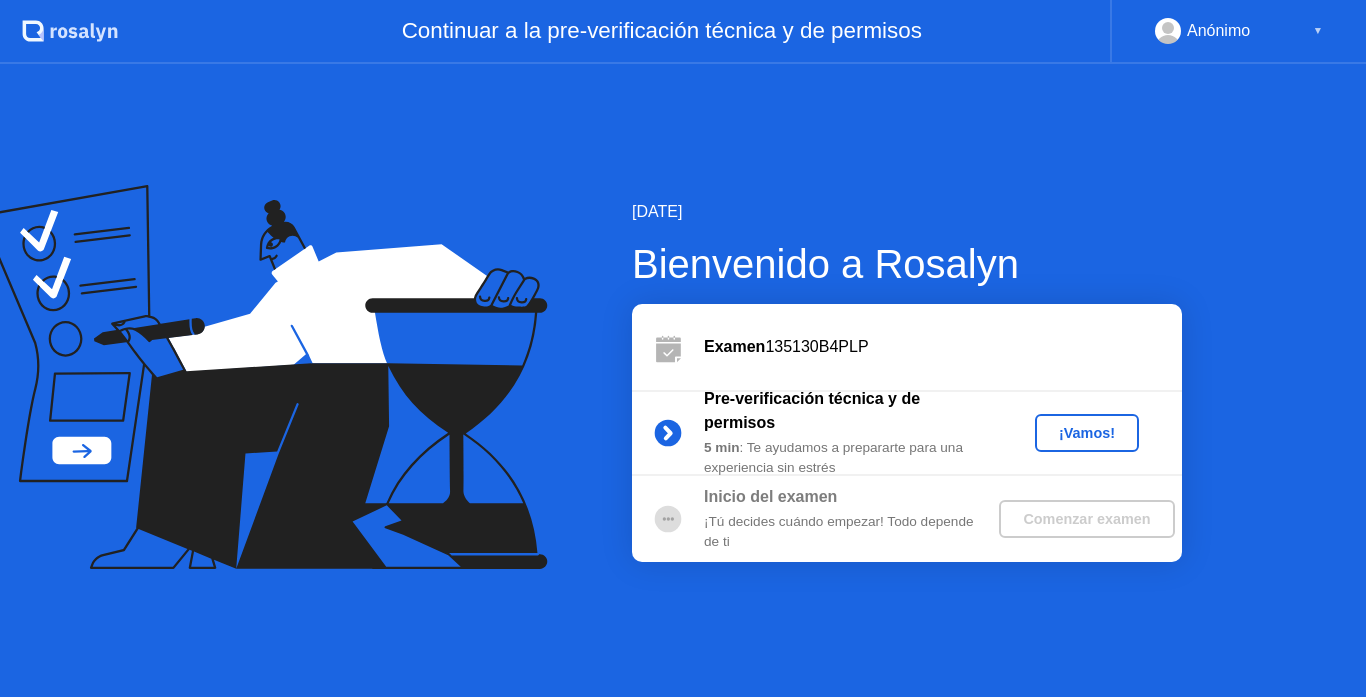 click on "¡Vamos!" 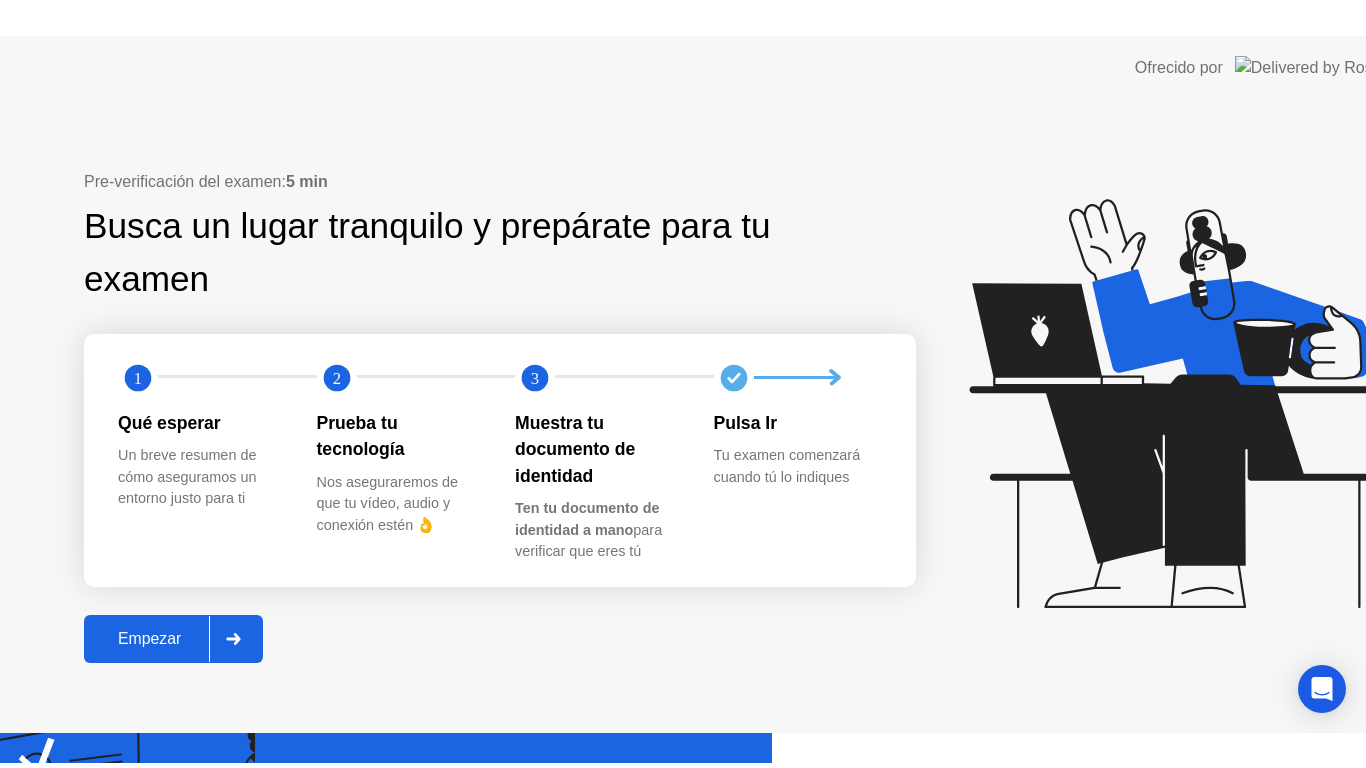 scroll, scrollTop: 0, scrollLeft: 0, axis: both 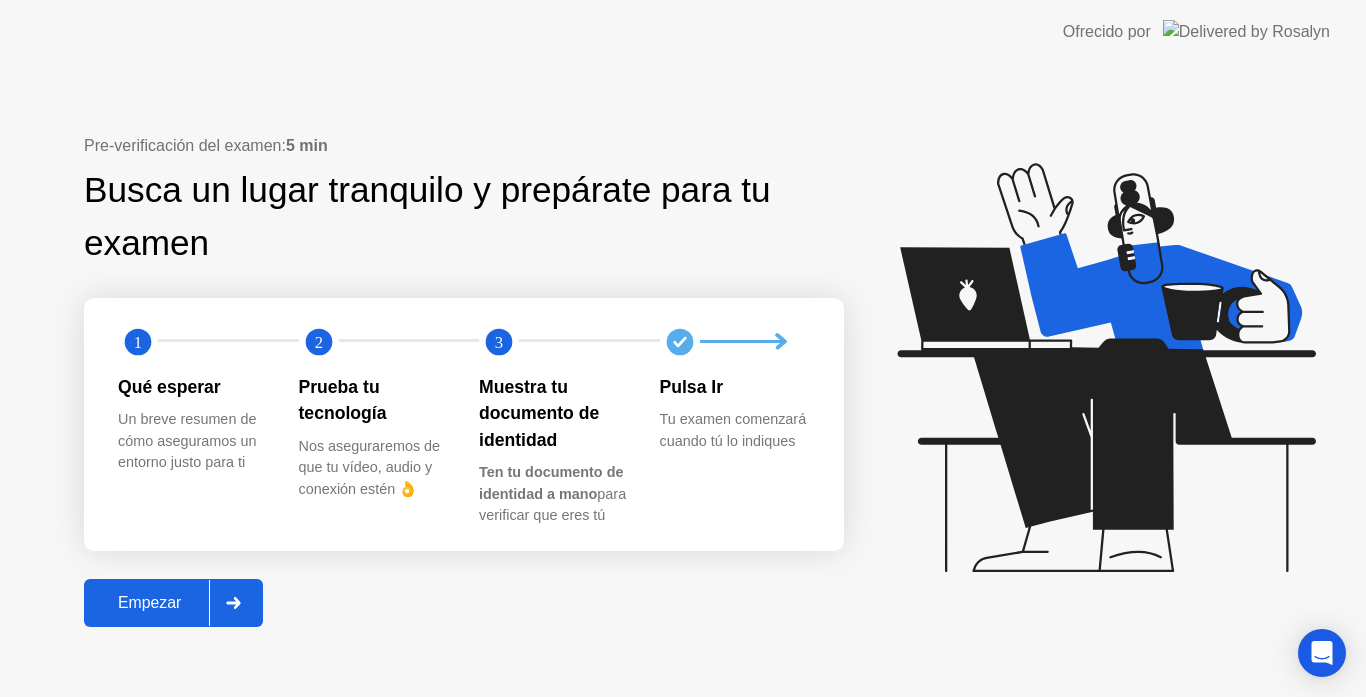 click on "Empezar" 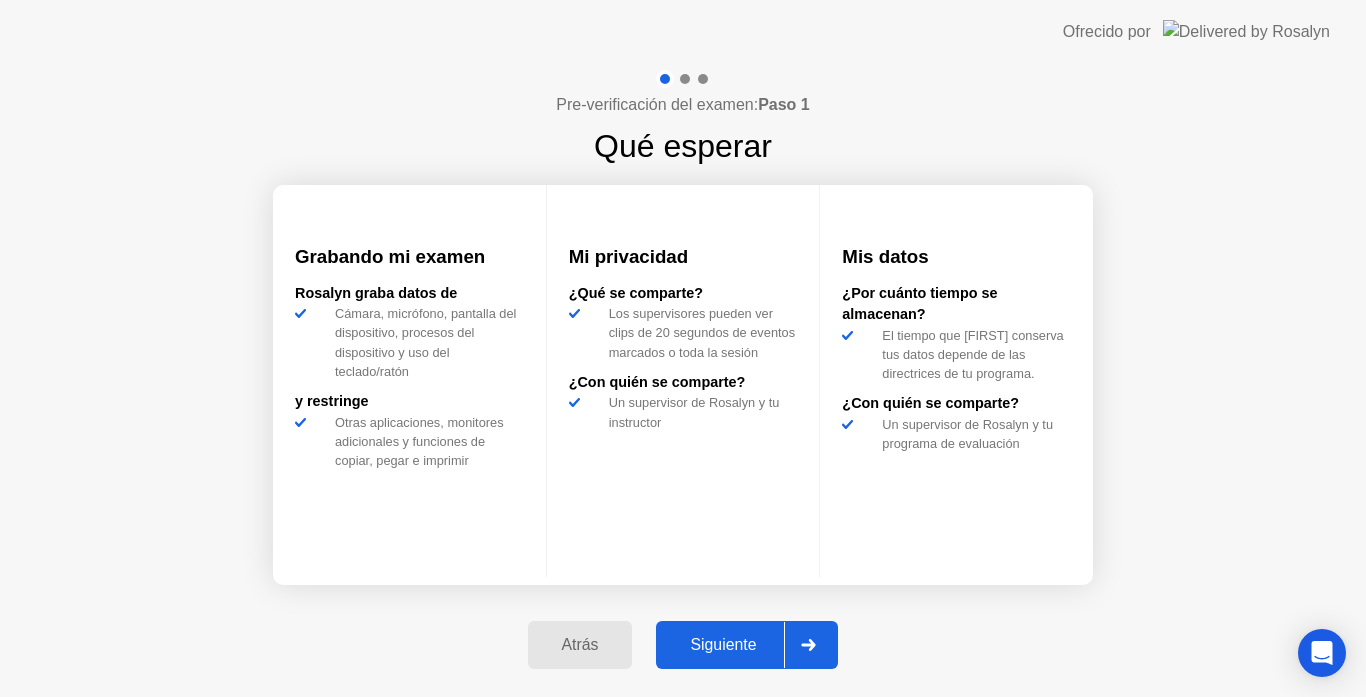 click on "Siguiente" 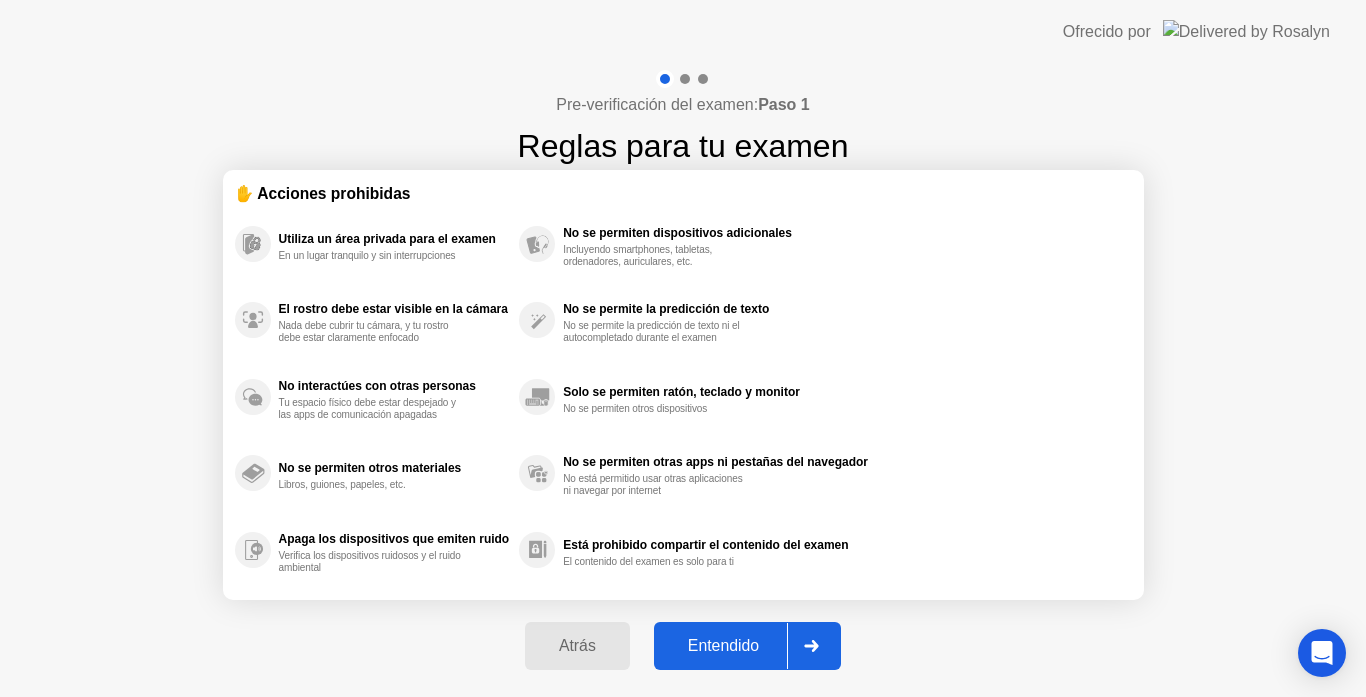 click on "Entendido" 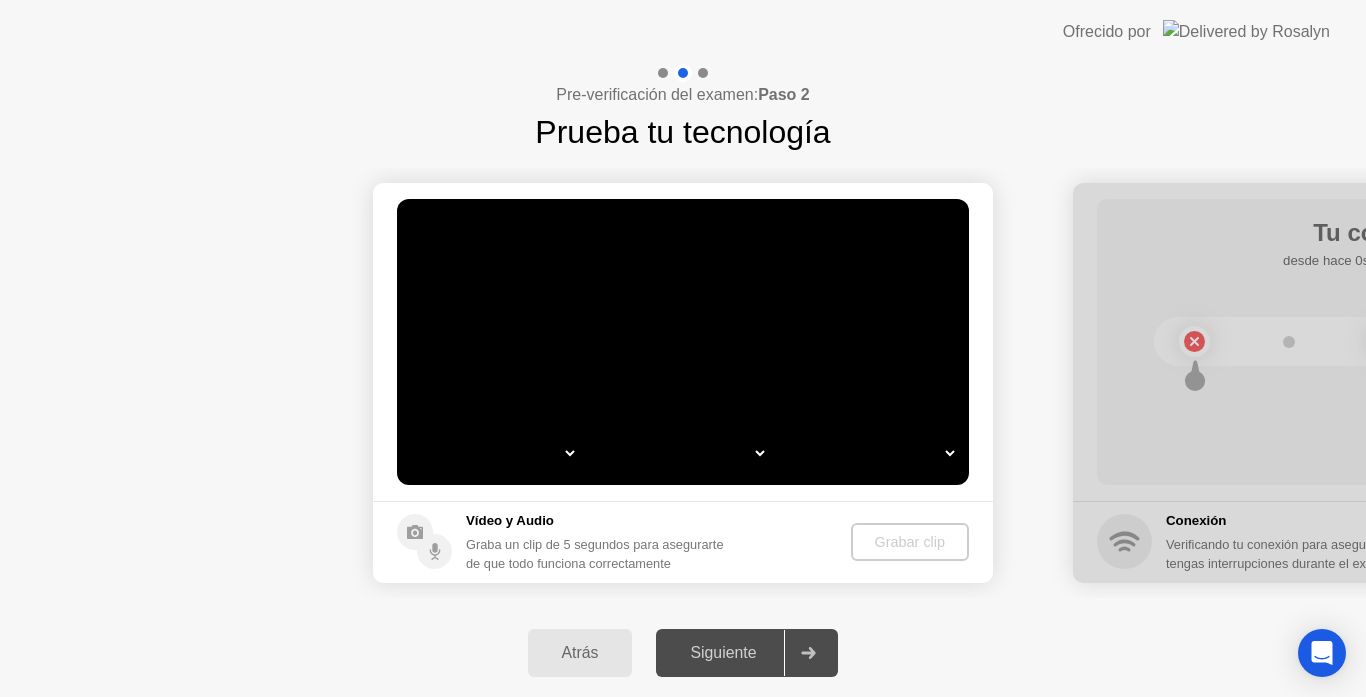 select on "**********" 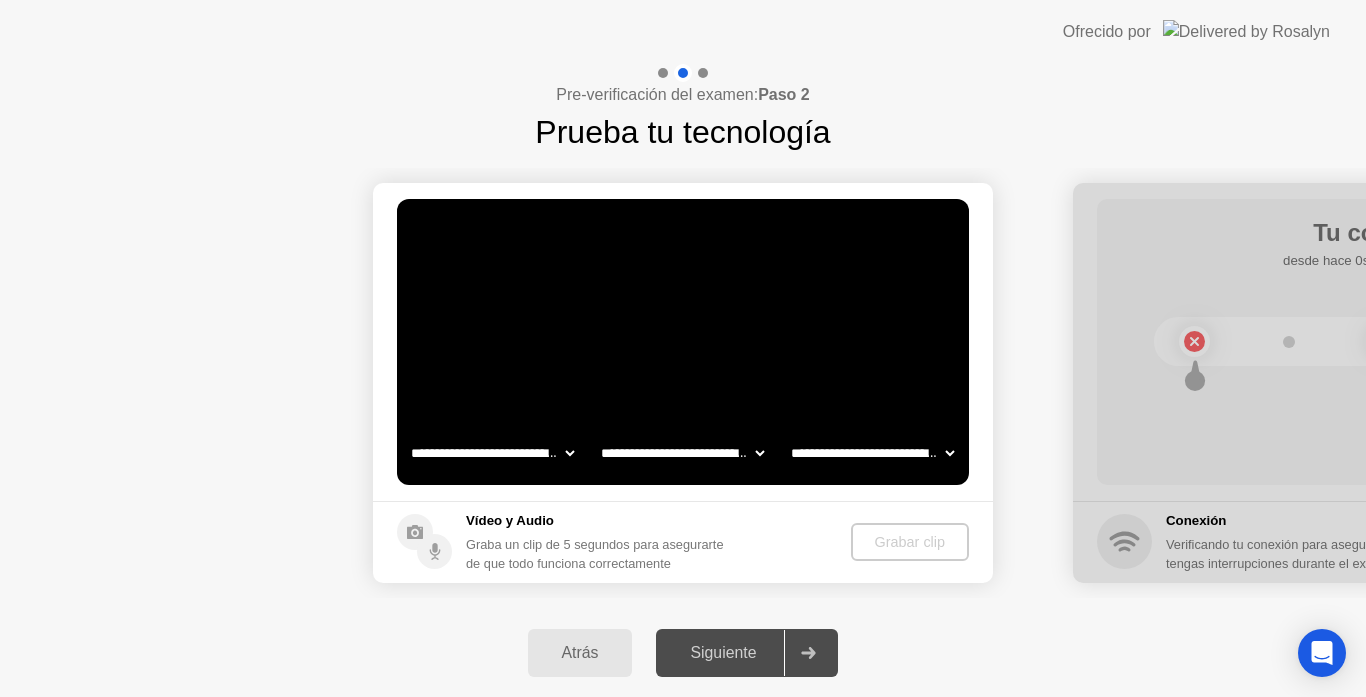click on "Siguiente" 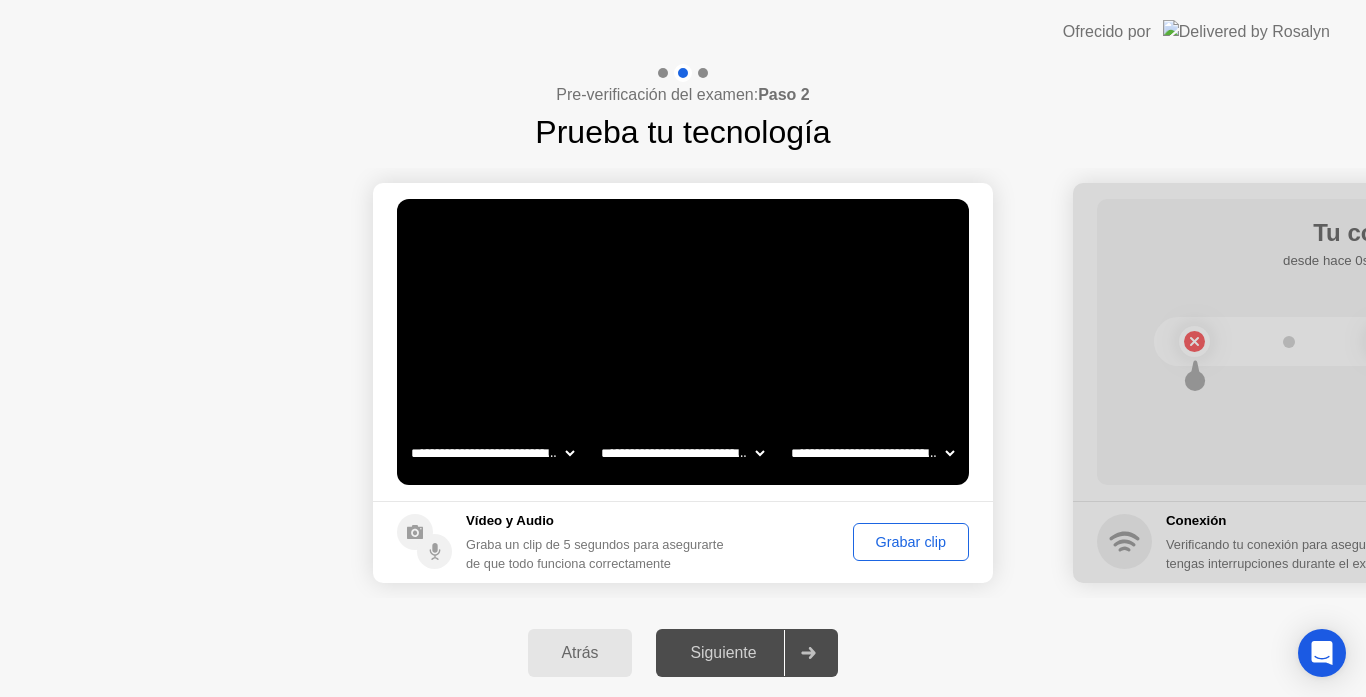 click on "Grabar clip" 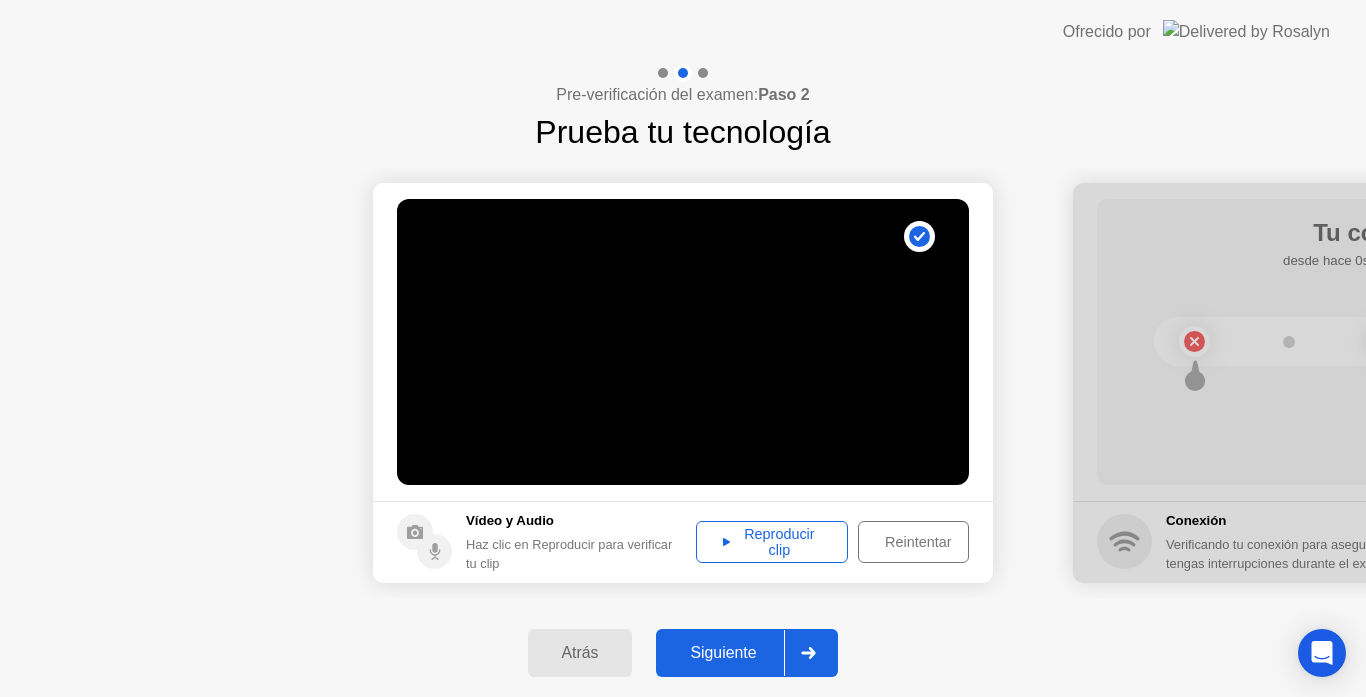 click on "Reproducir clip" 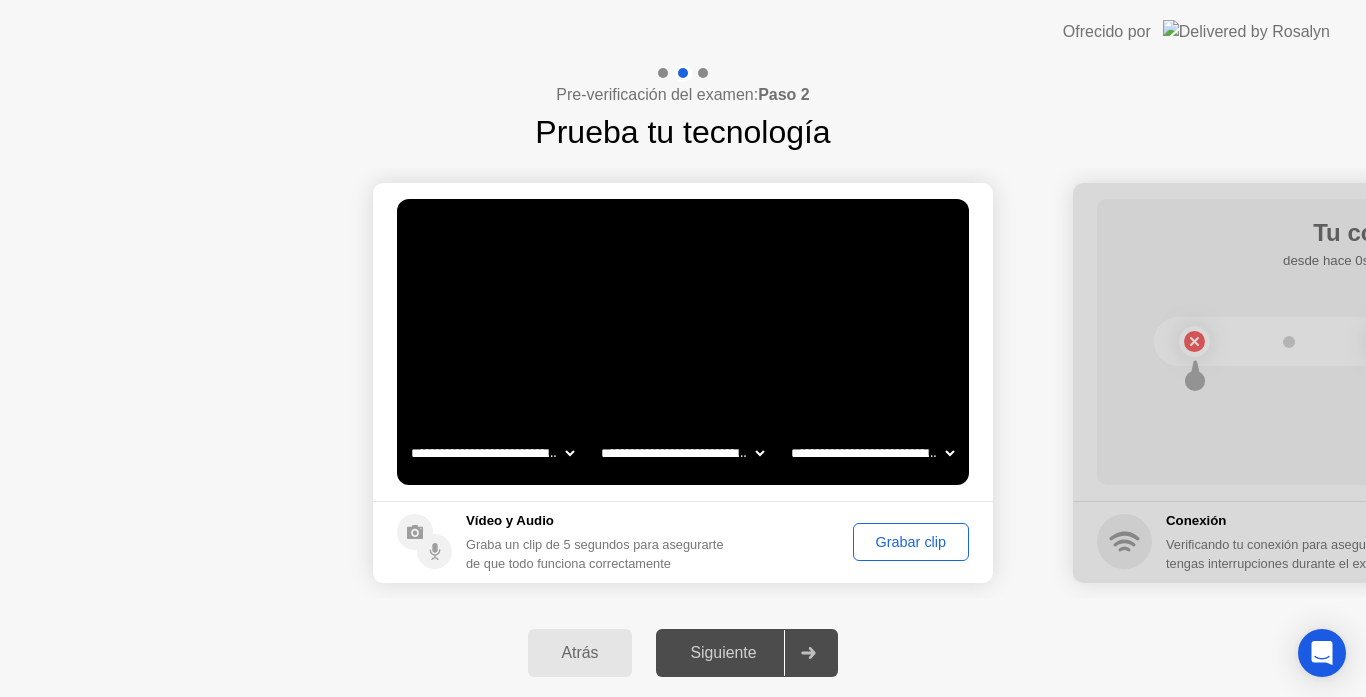 click on "Grabar clip" 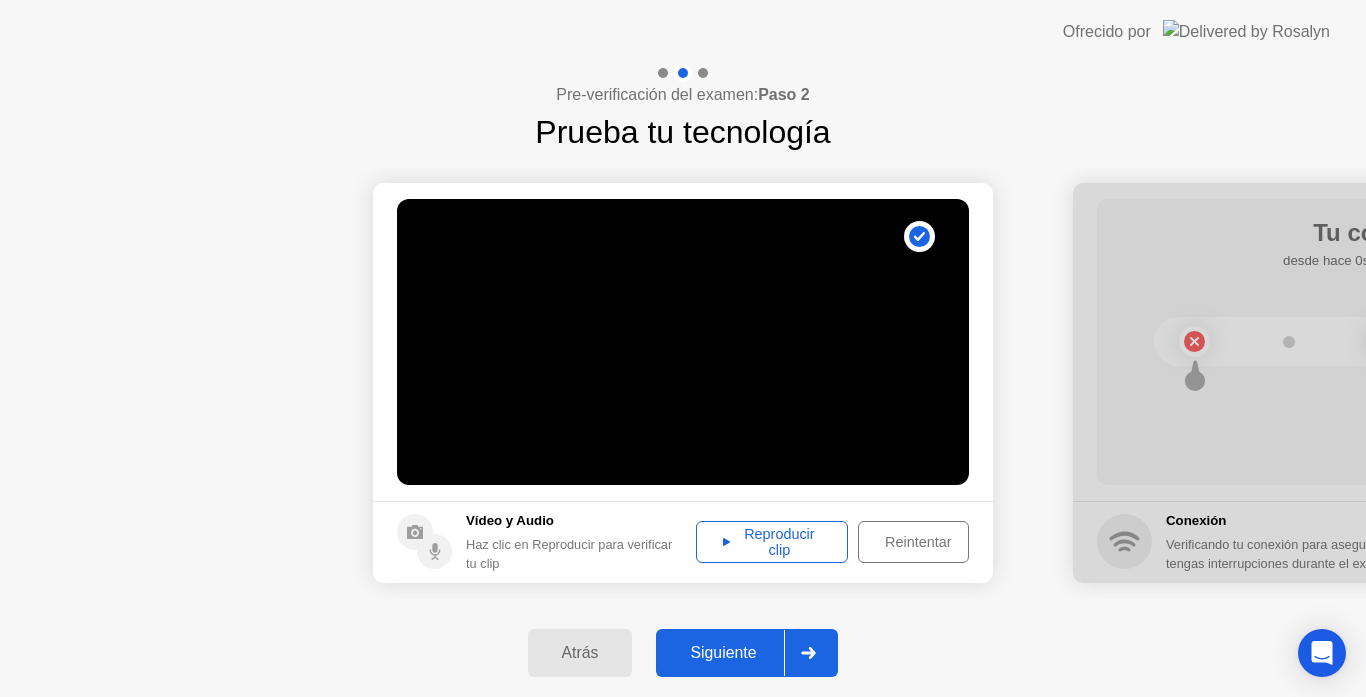 click on "Vídeo y Audio Haz clic en Reproducir para verificar tu clip  Reproducir clip  Reintentar" 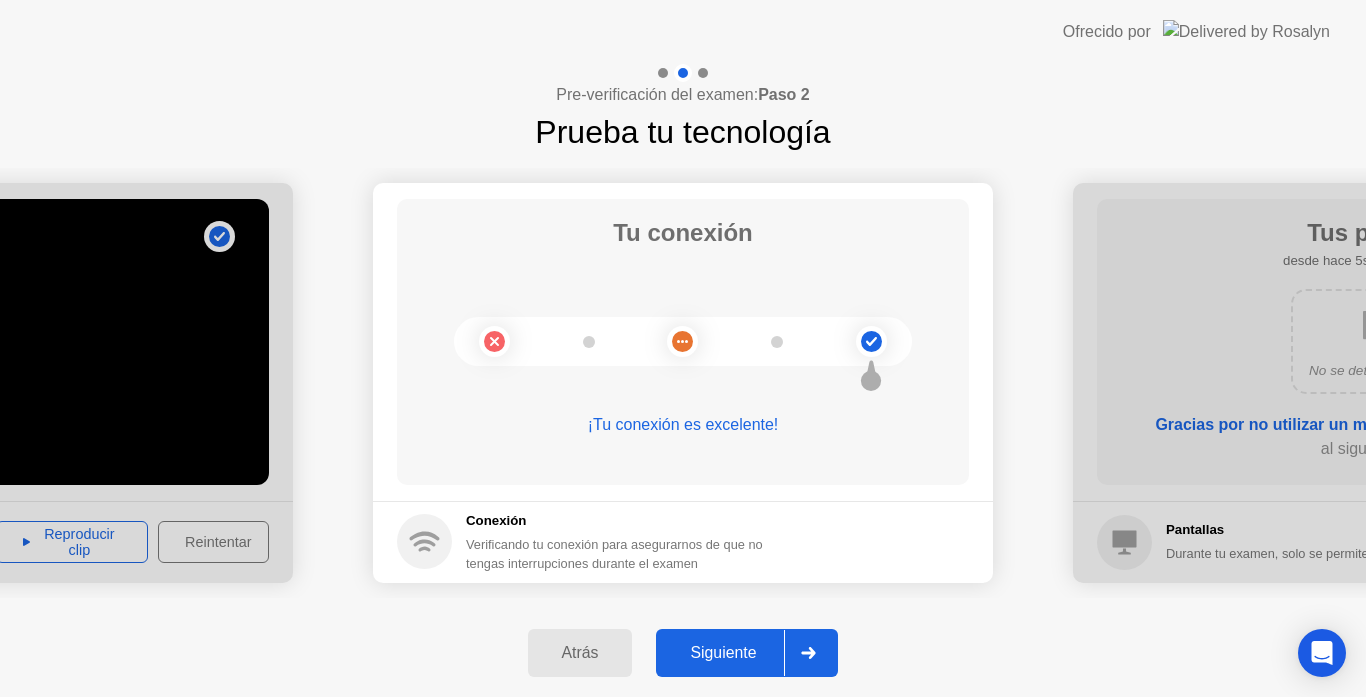 click on "Siguiente" 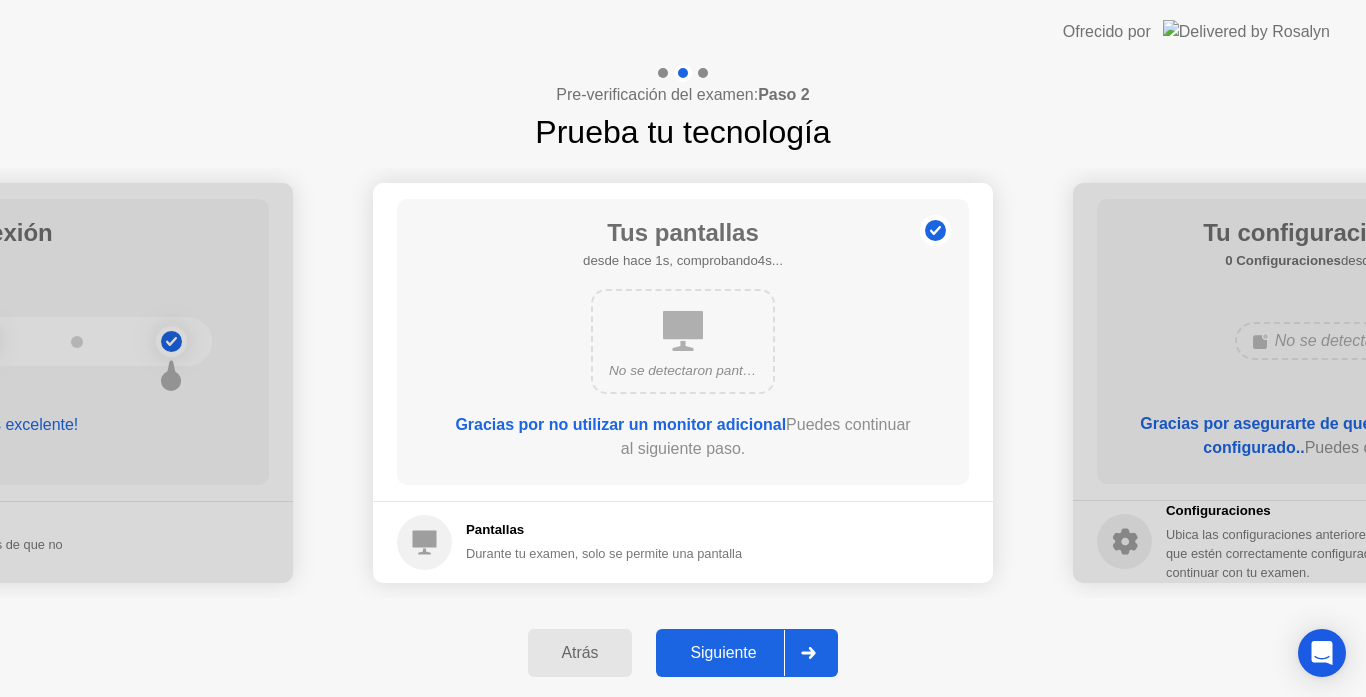 click on "Siguiente" 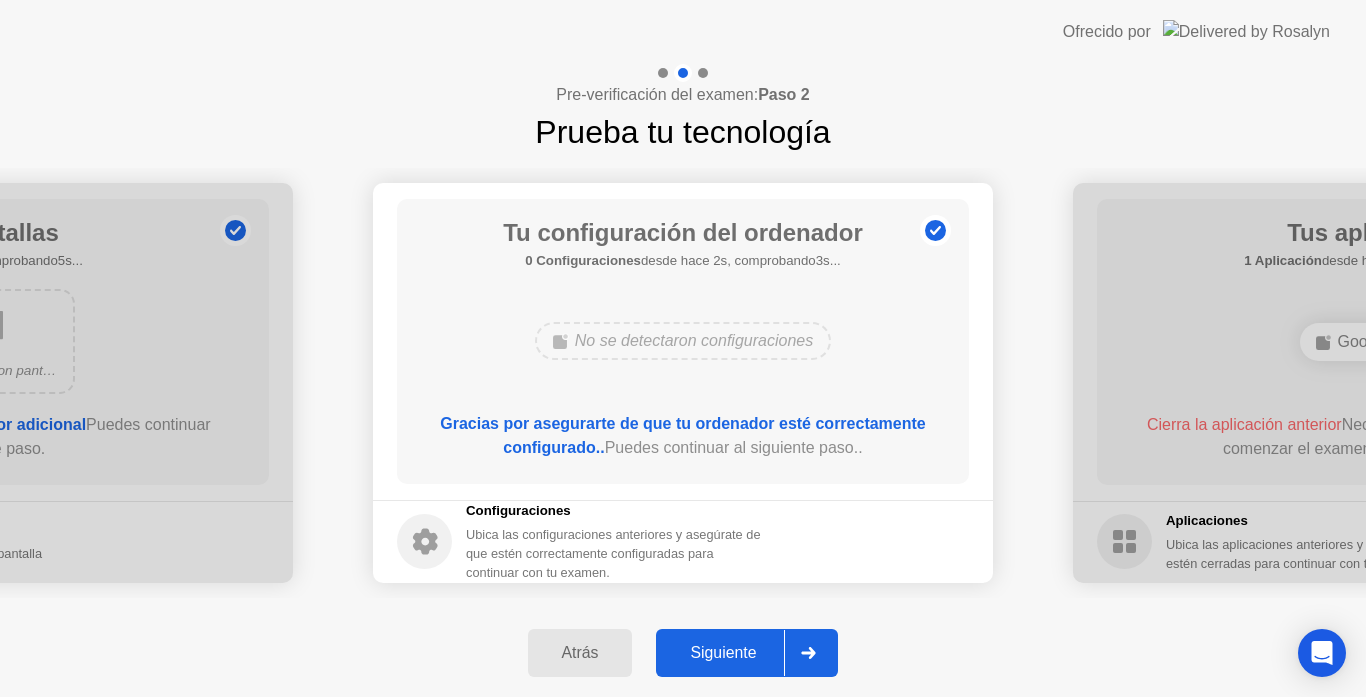 click on "Siguiente" 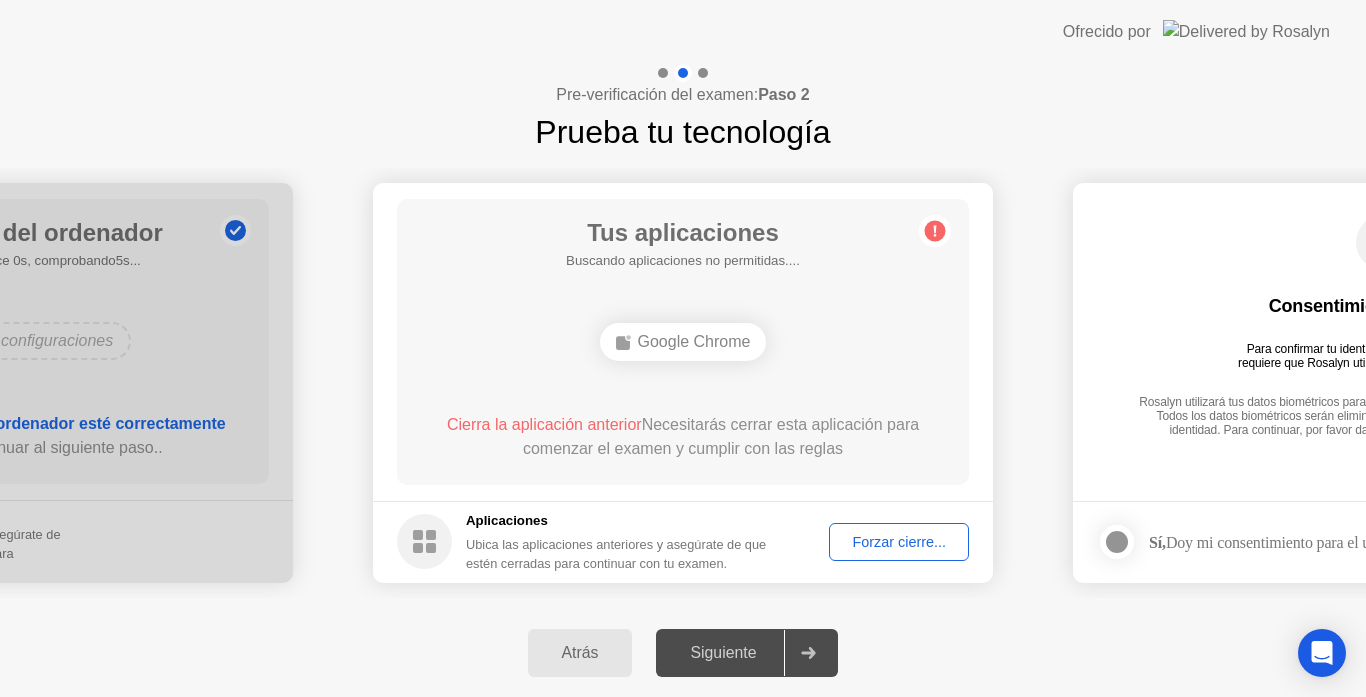 click on "Forzar cierre..." 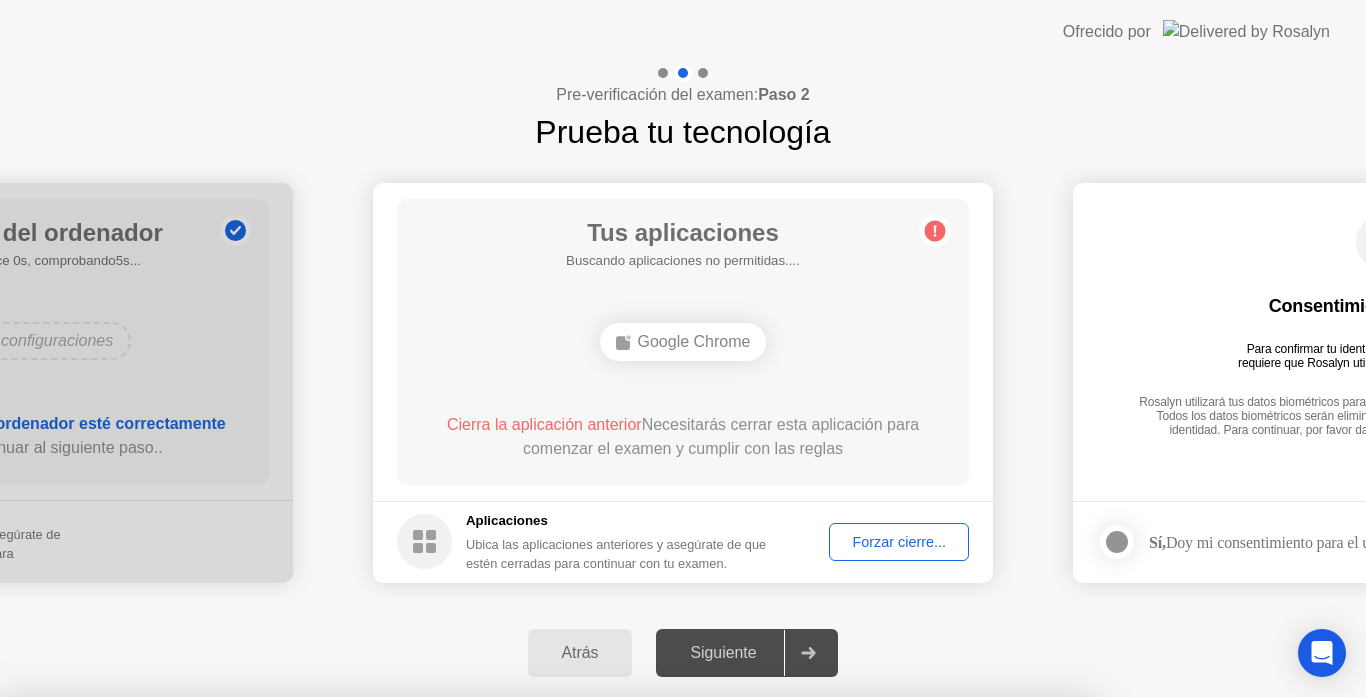 click on "Confirmar" at bounding box center [620, 973] 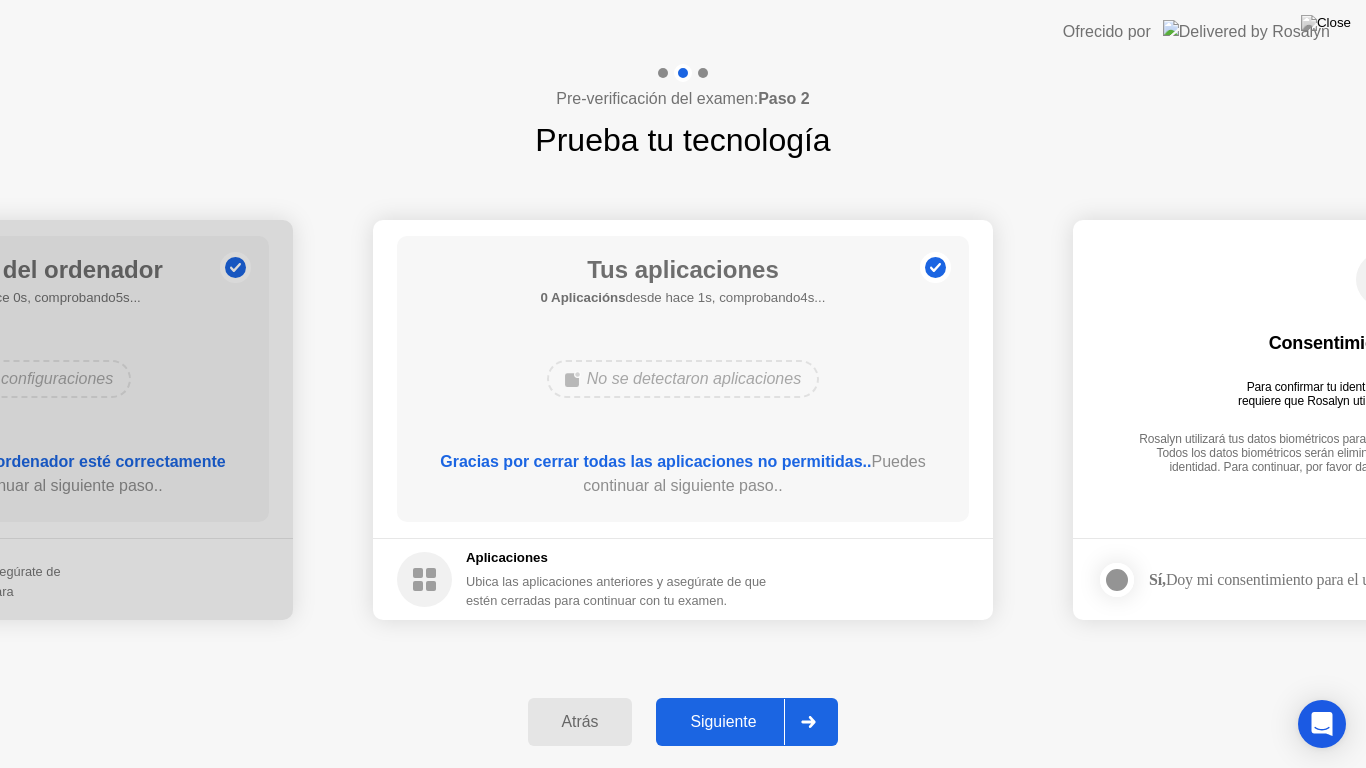 click on "Siguiente" 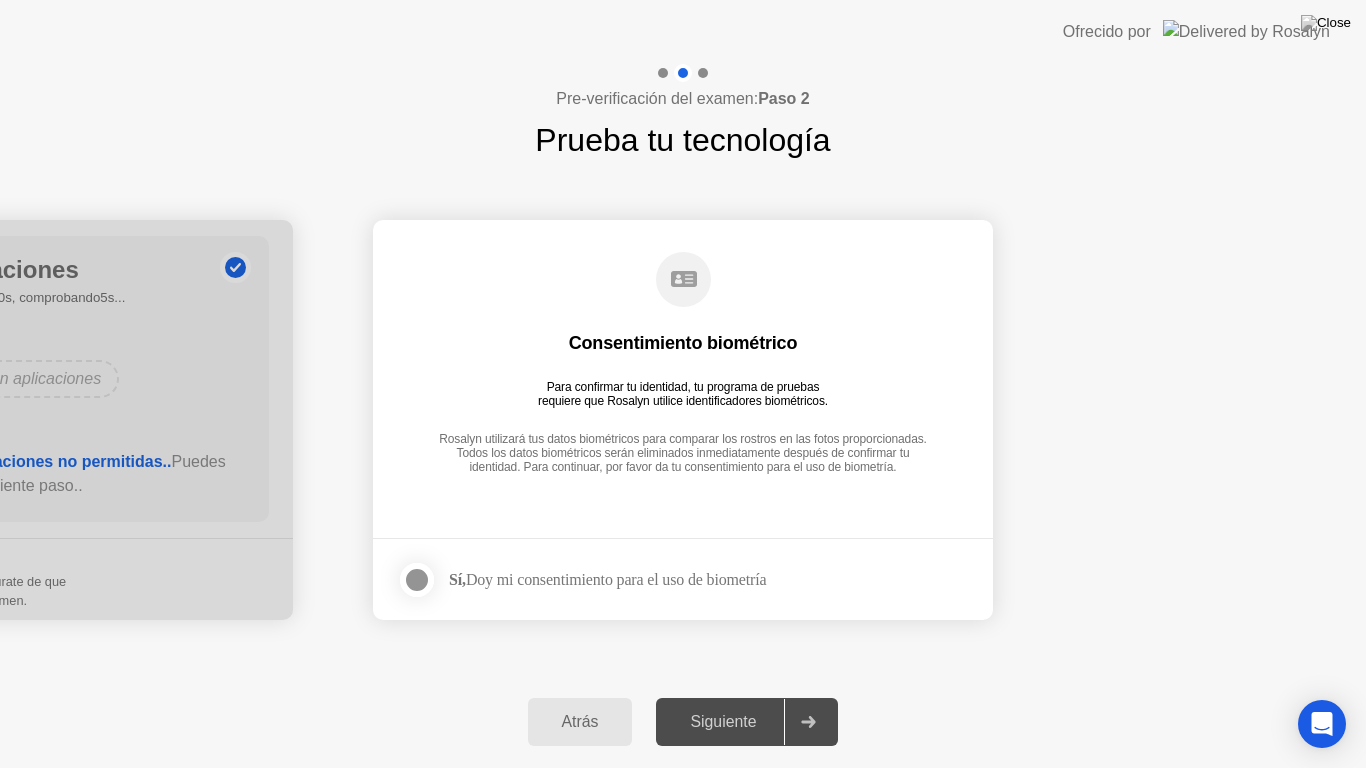 click 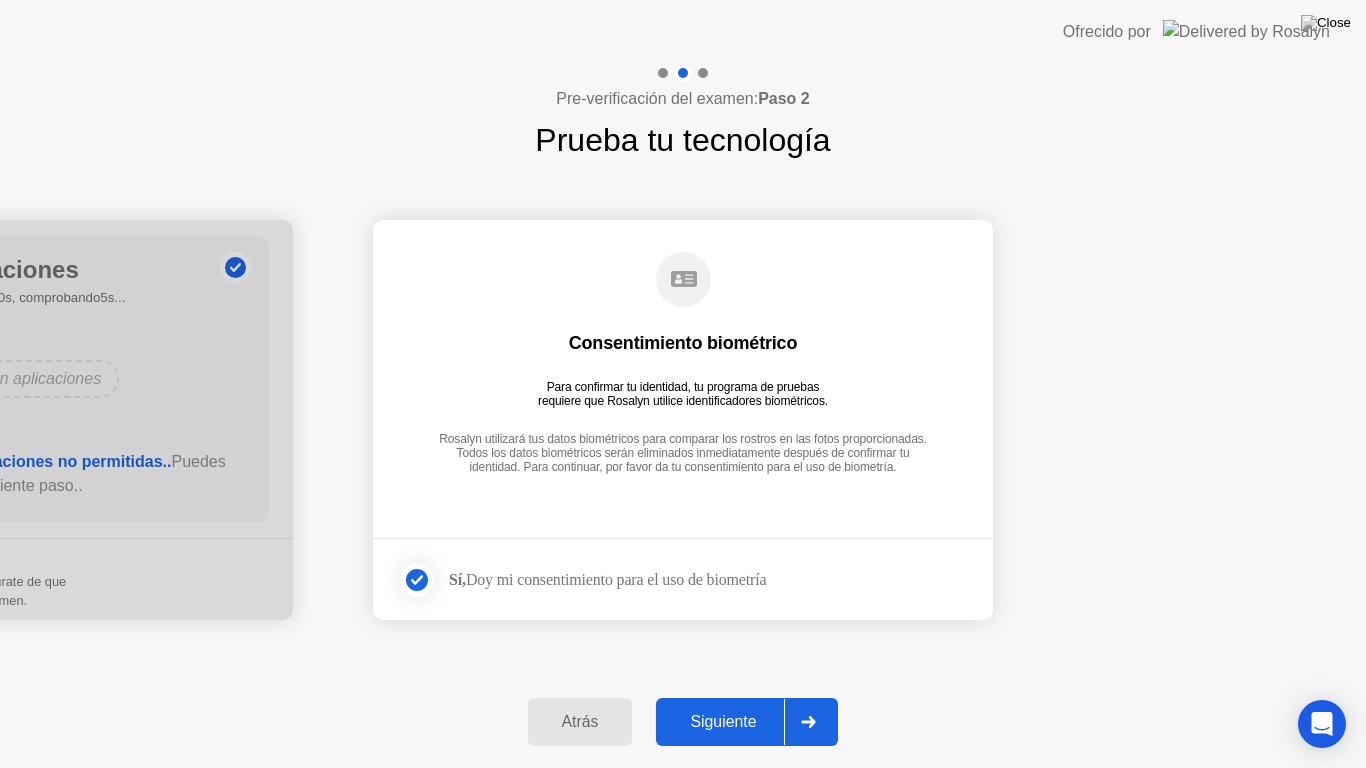 click on "Siguiente" 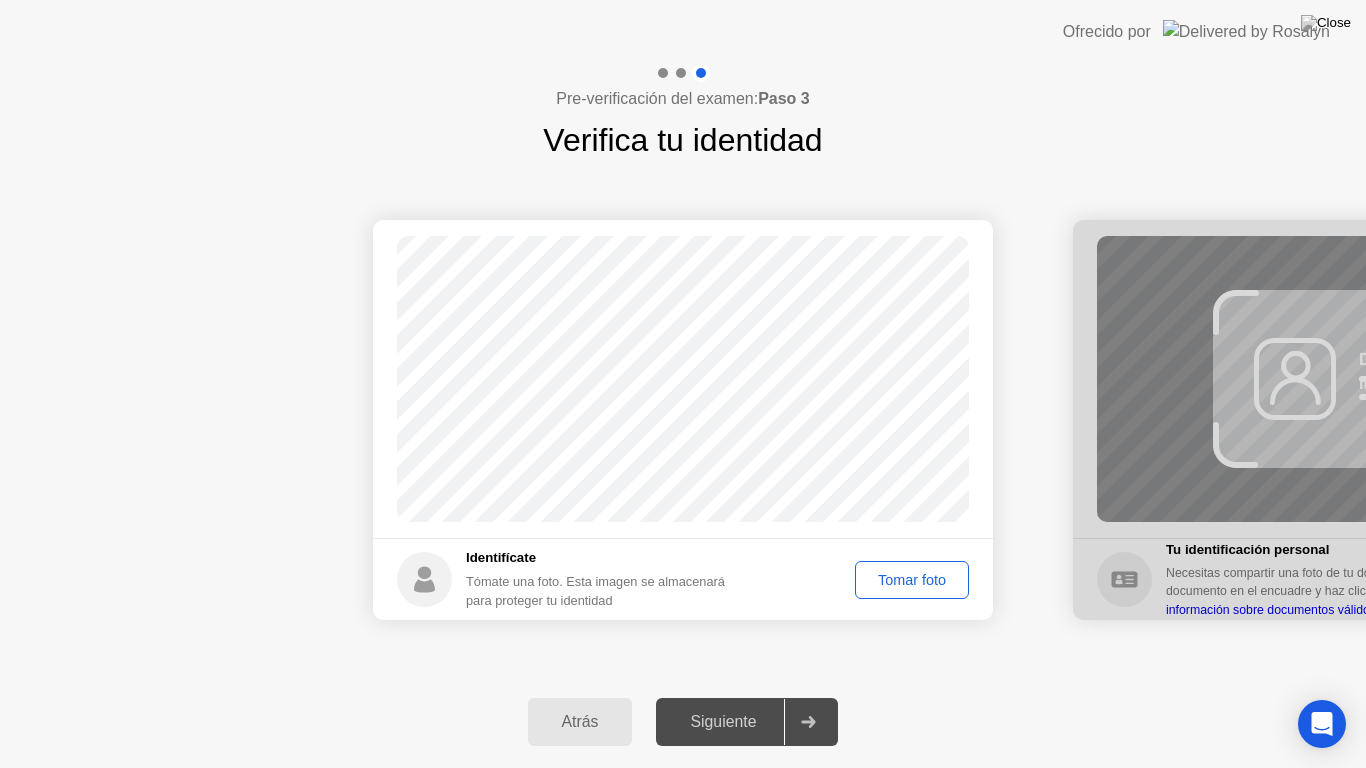 click on "Tomar foto" 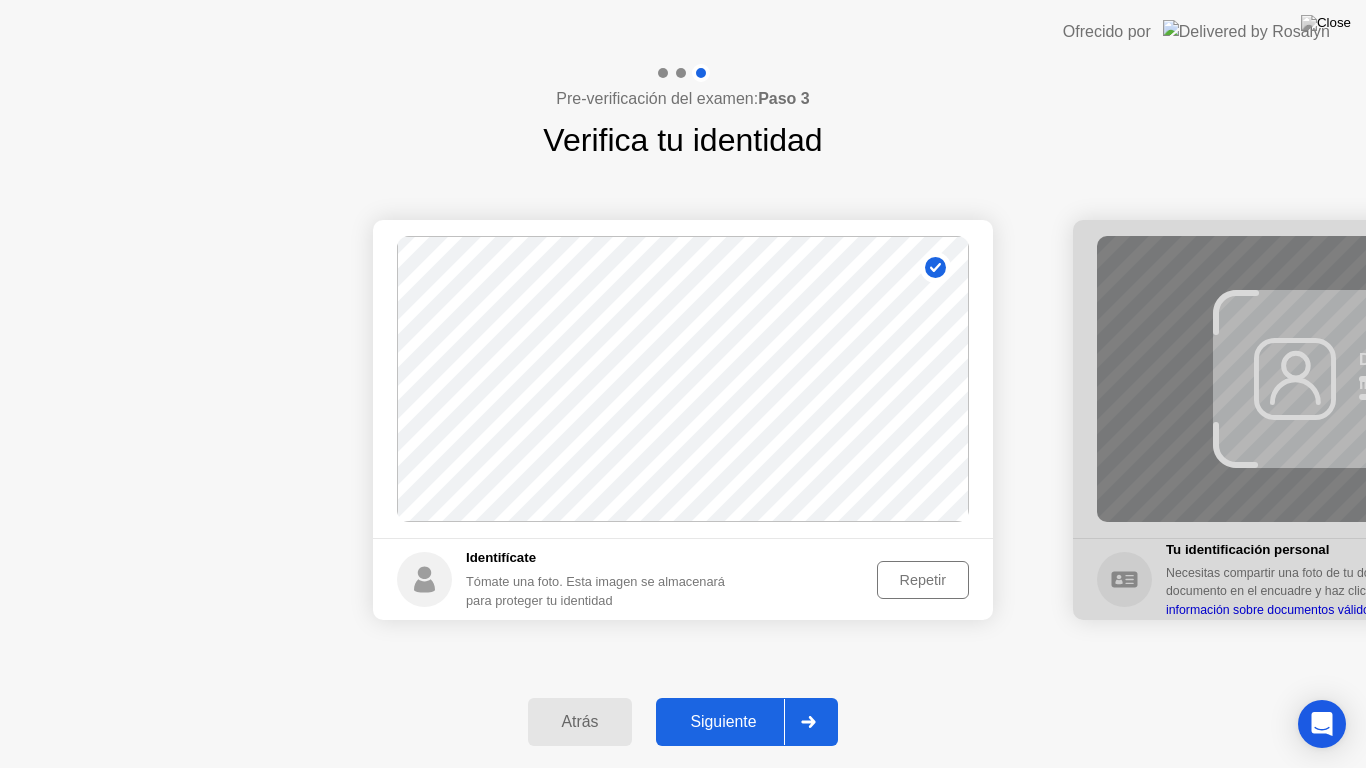 click on "Siguiente" 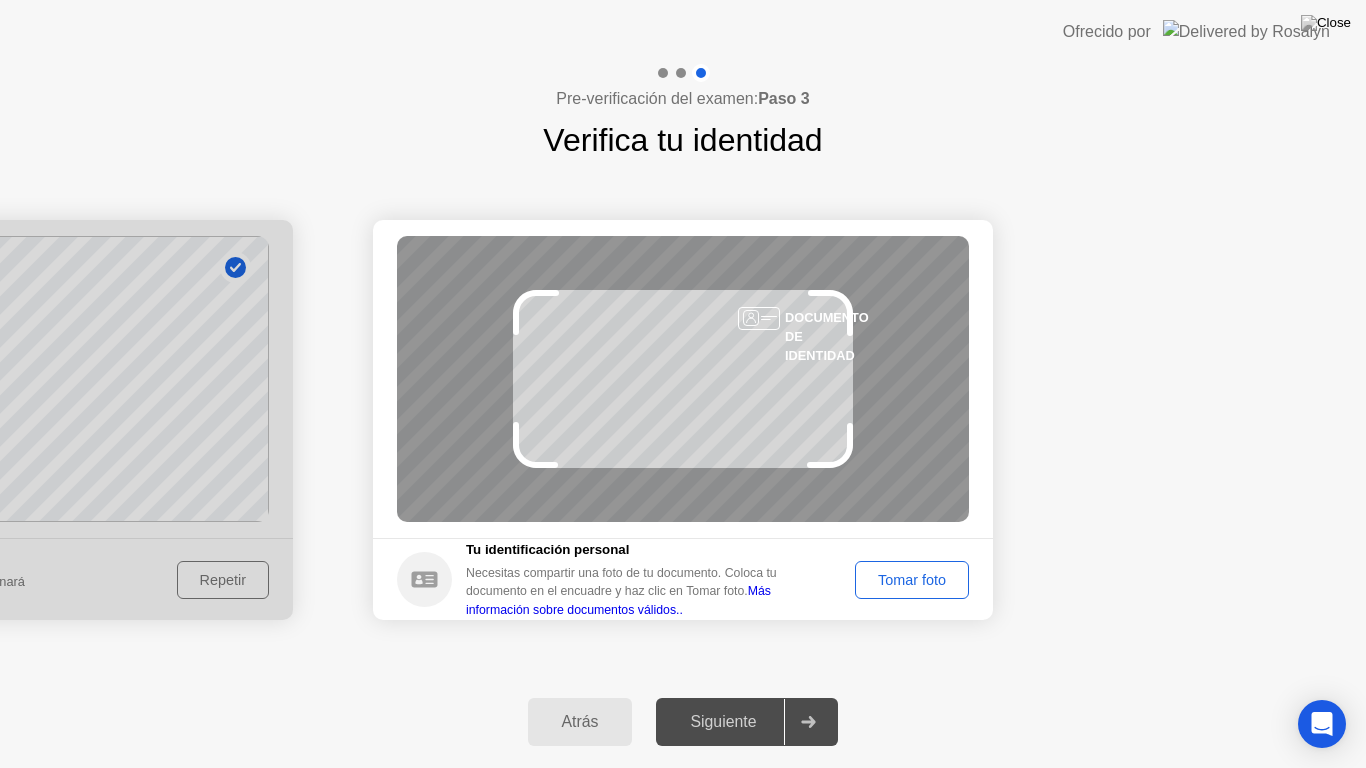 click on "Tomar foto" 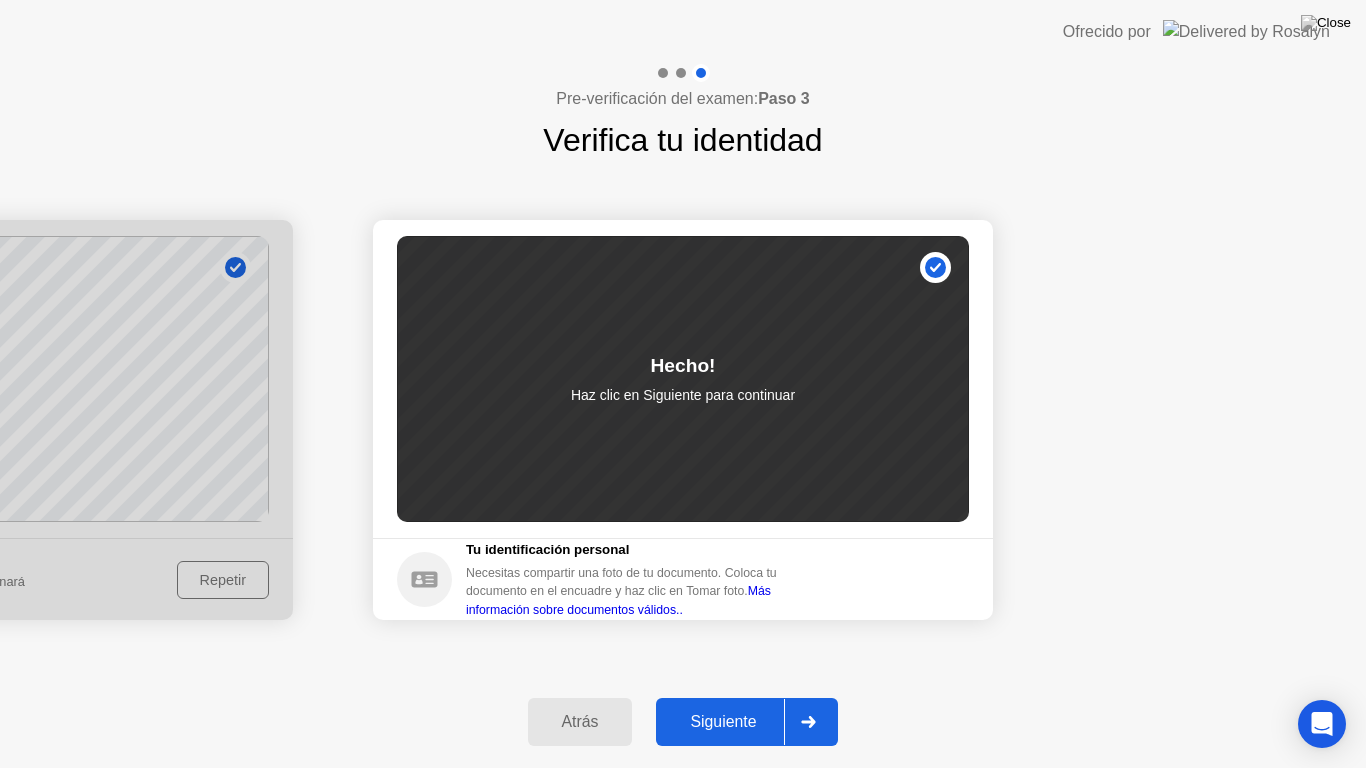 click on "Siguiente" 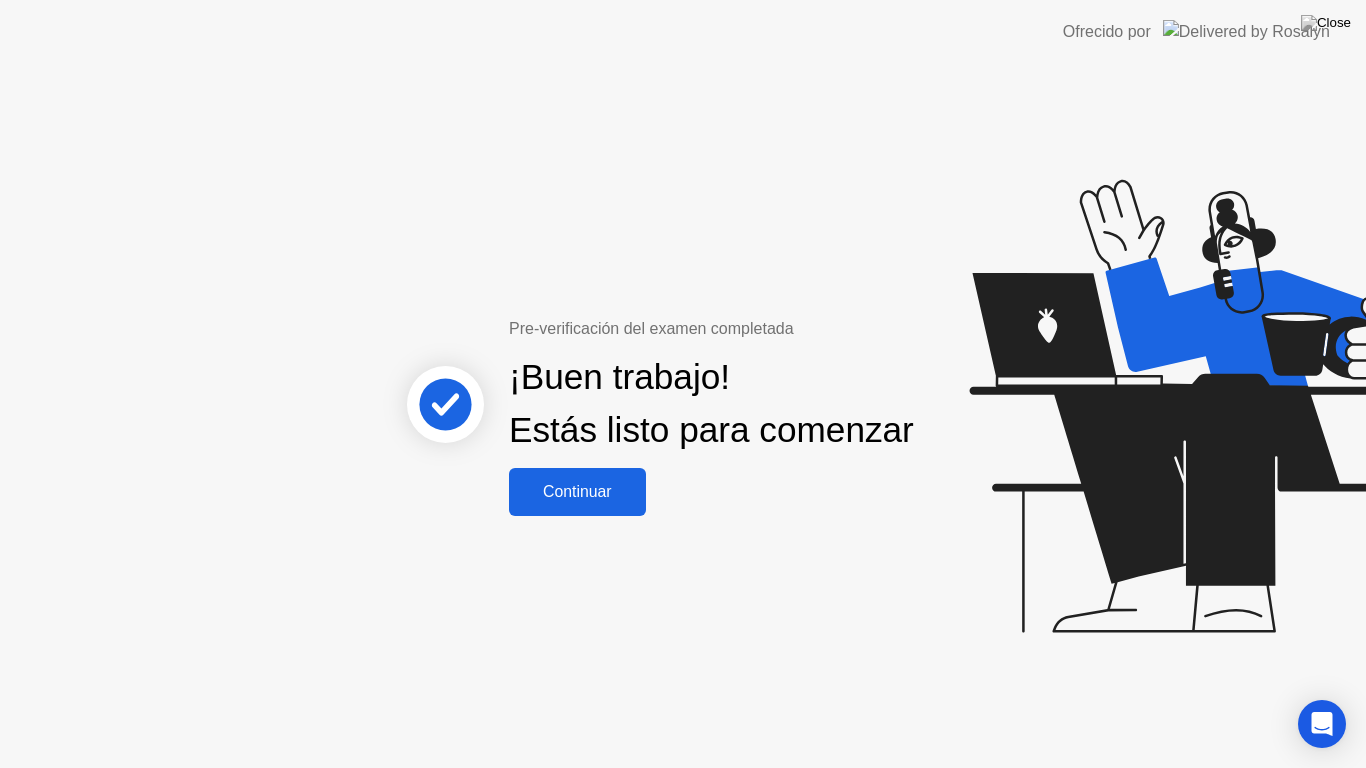 click on "Continuar" 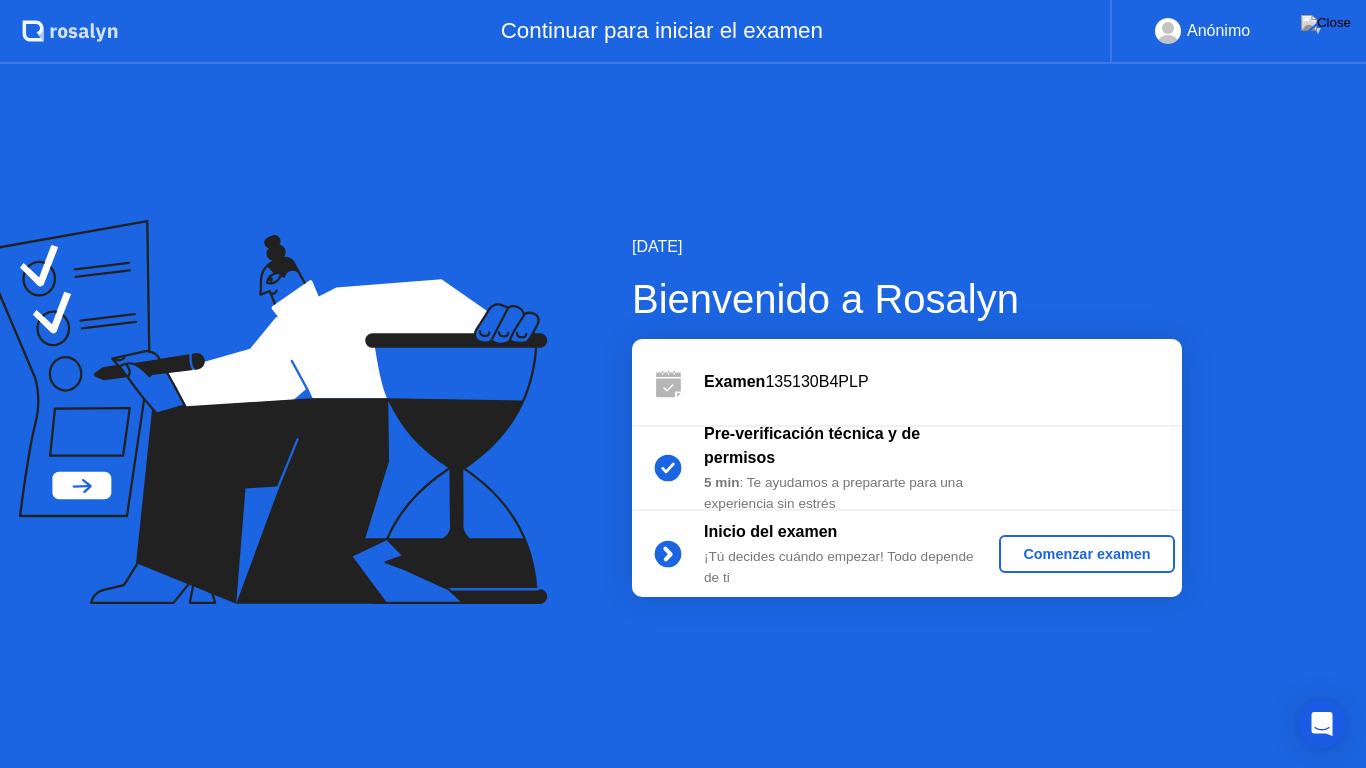click on "Comenzar examen" 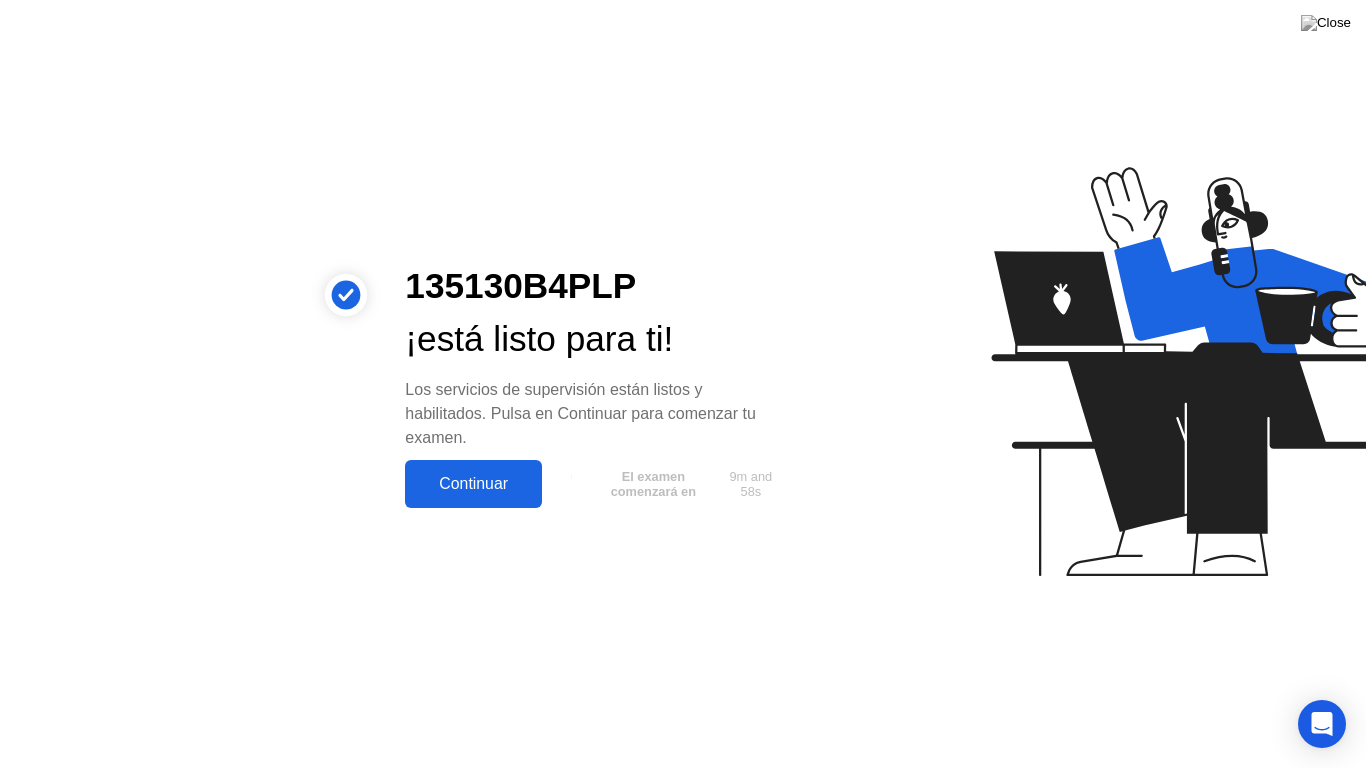 click on "Continuar" 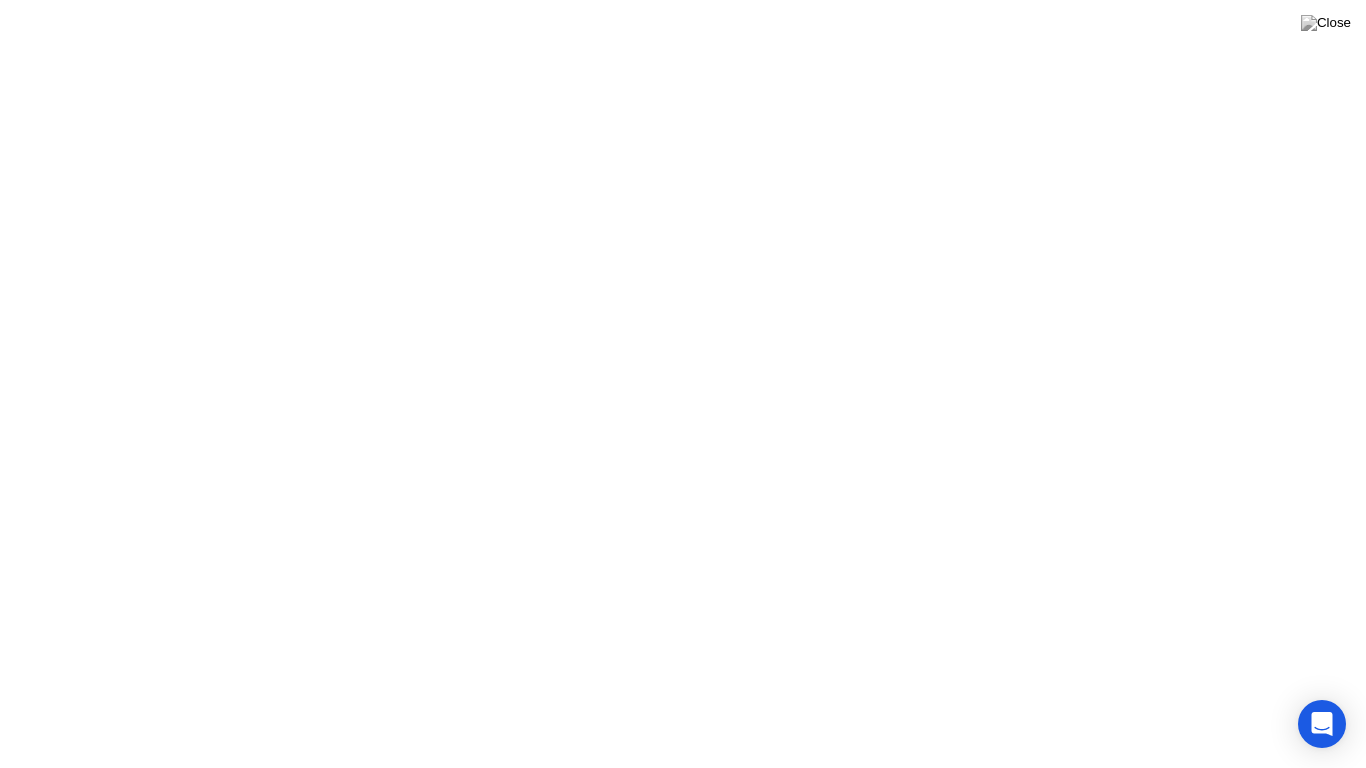 click on "Parece que estás usando auriculares. No se permiten auriculares durante el examen." 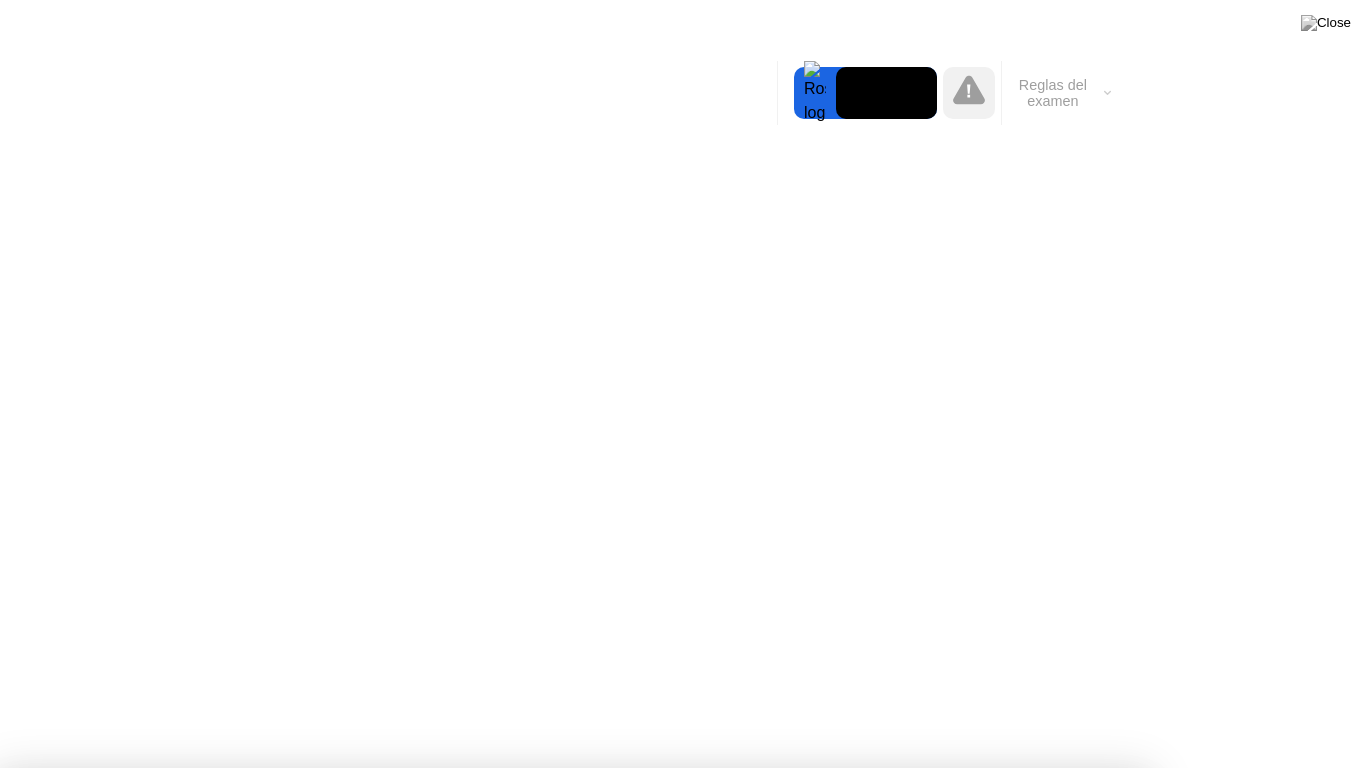 click on "Entendido!" at bounding box center [690, 1268] 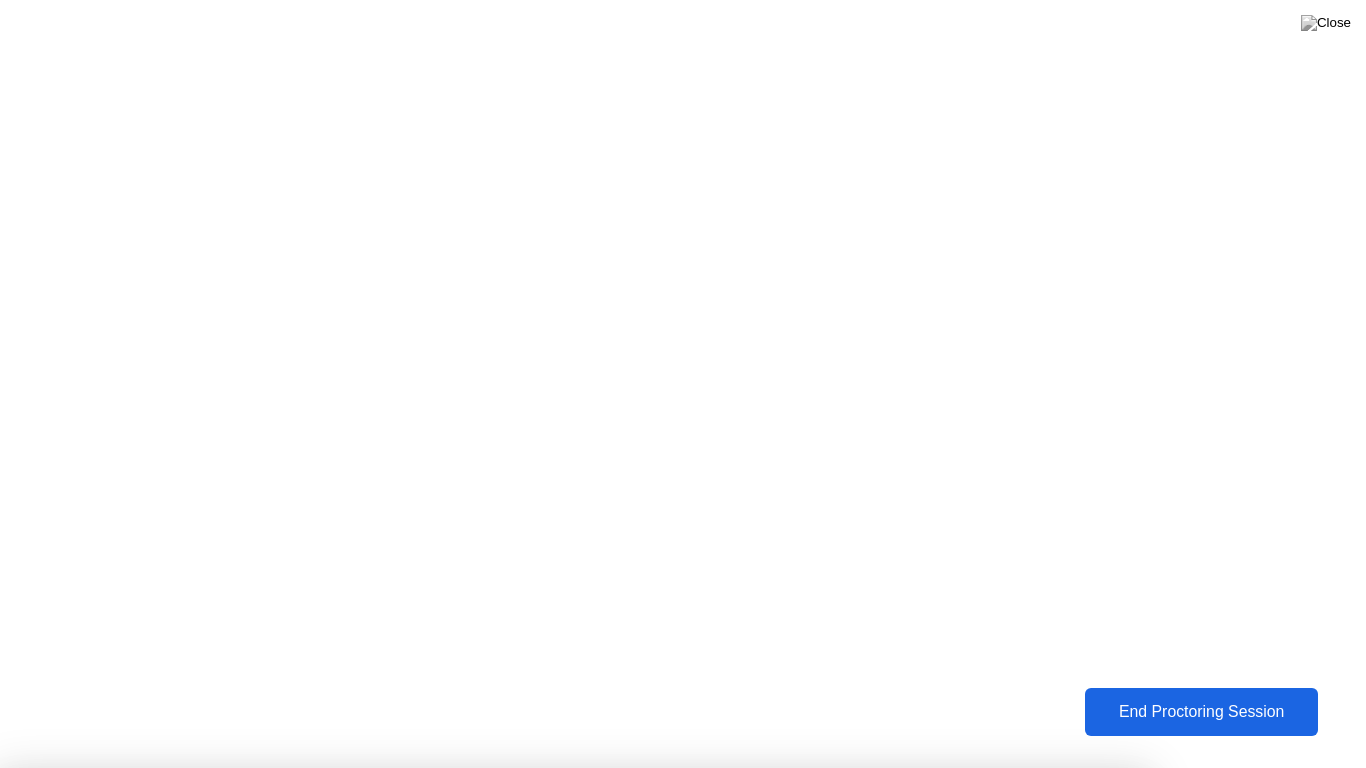 click on "Entendido!" at bounding box center [690, 1280] 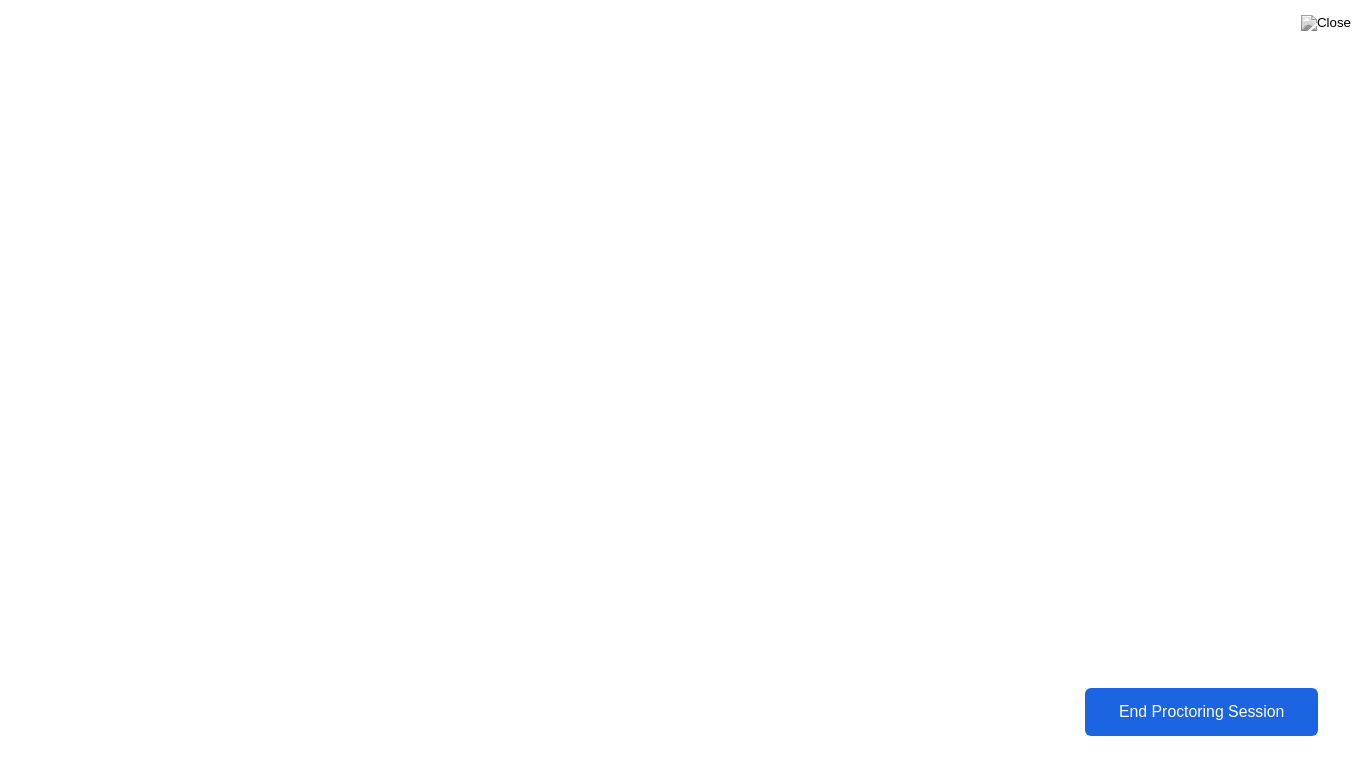 click on "End Proctoring Session" 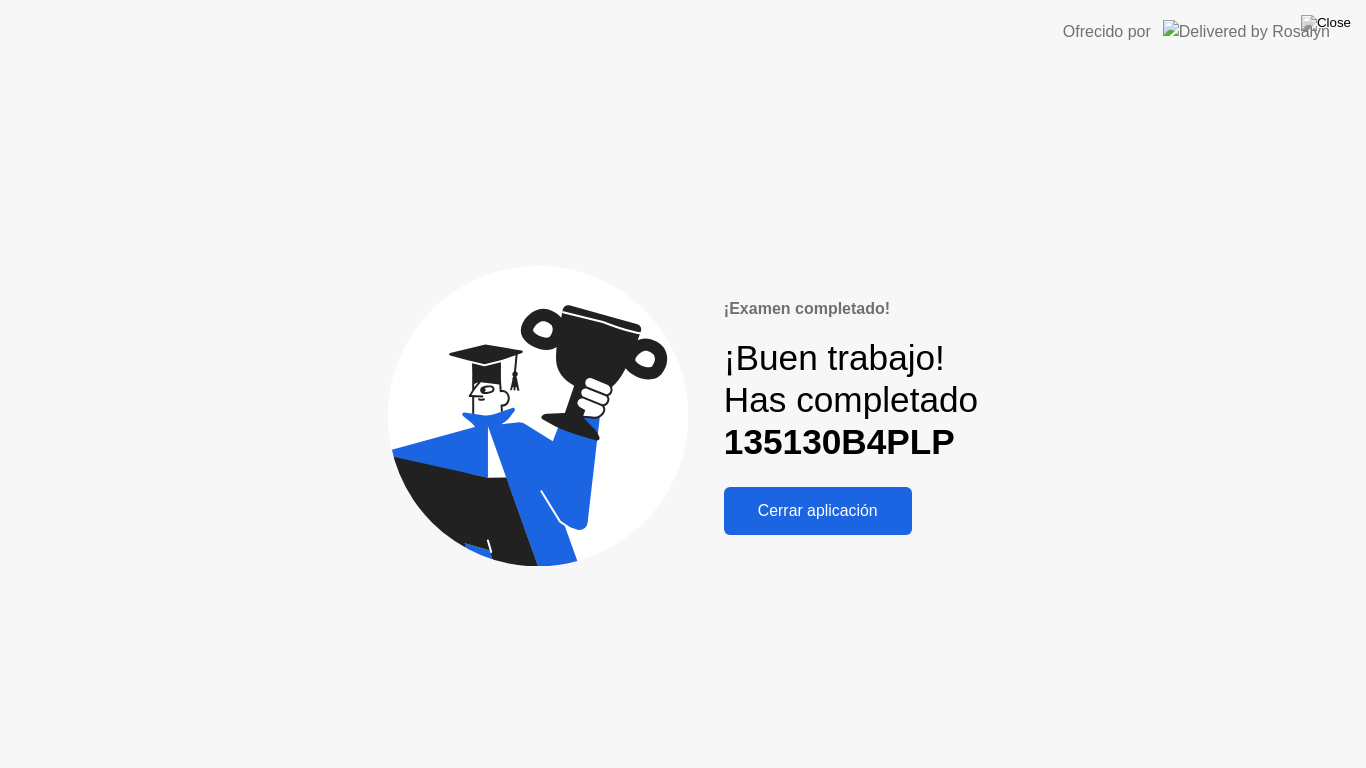 click on "Cerrar aplicación" 